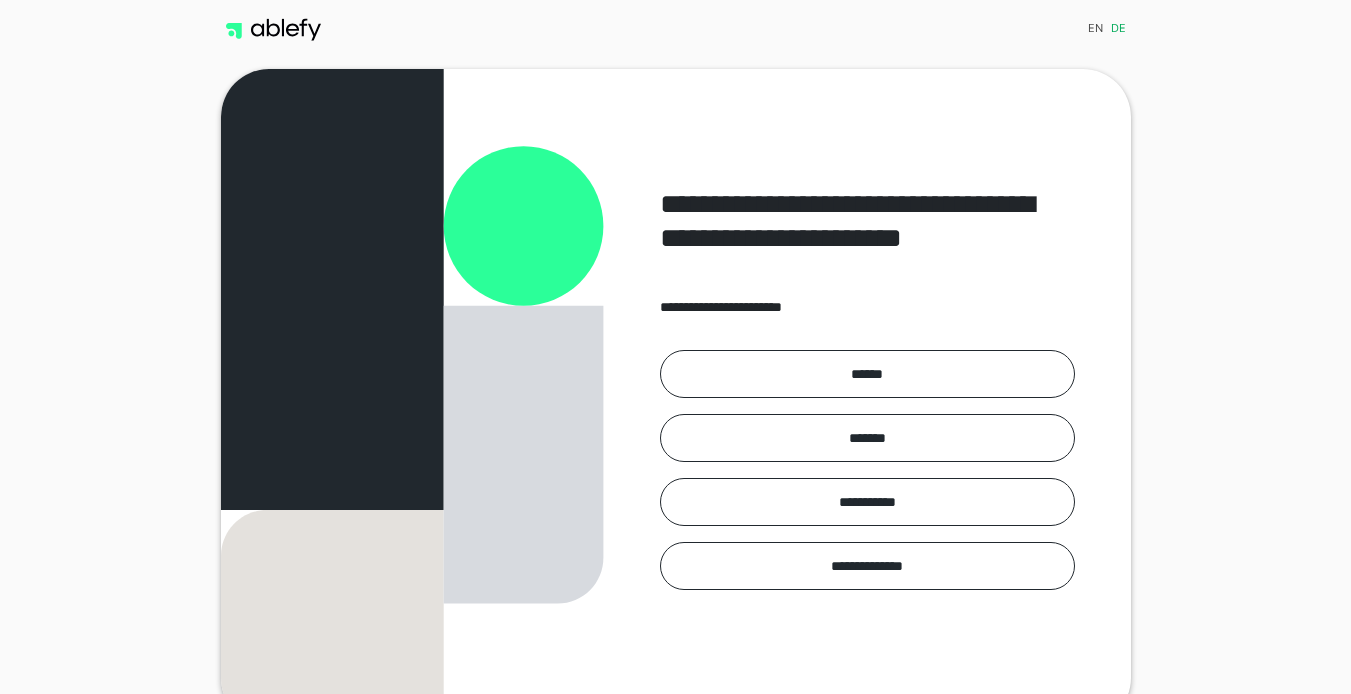 scroll, scrollTop: 0, scrollLeft: 0, axis: both 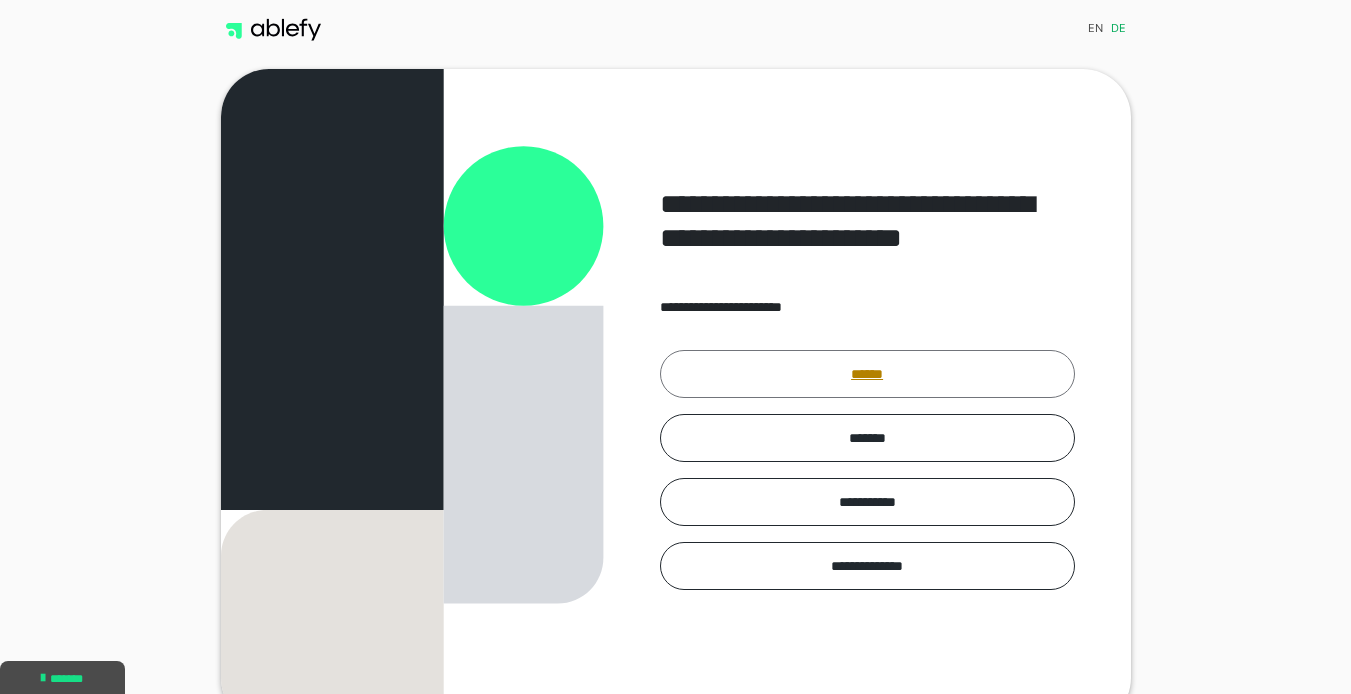 click on "******" at bounding box center [867, 374] 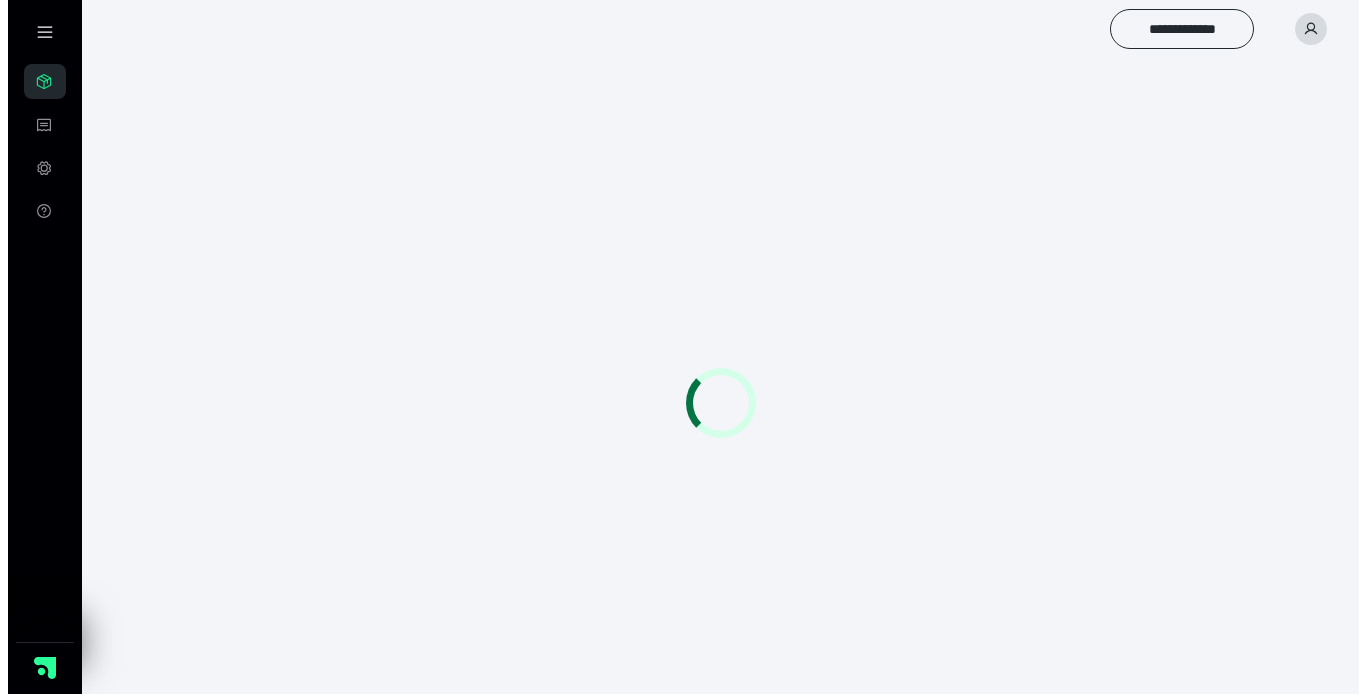 scroll, scrollTop: 0, scrollLeft: 0, axis: both 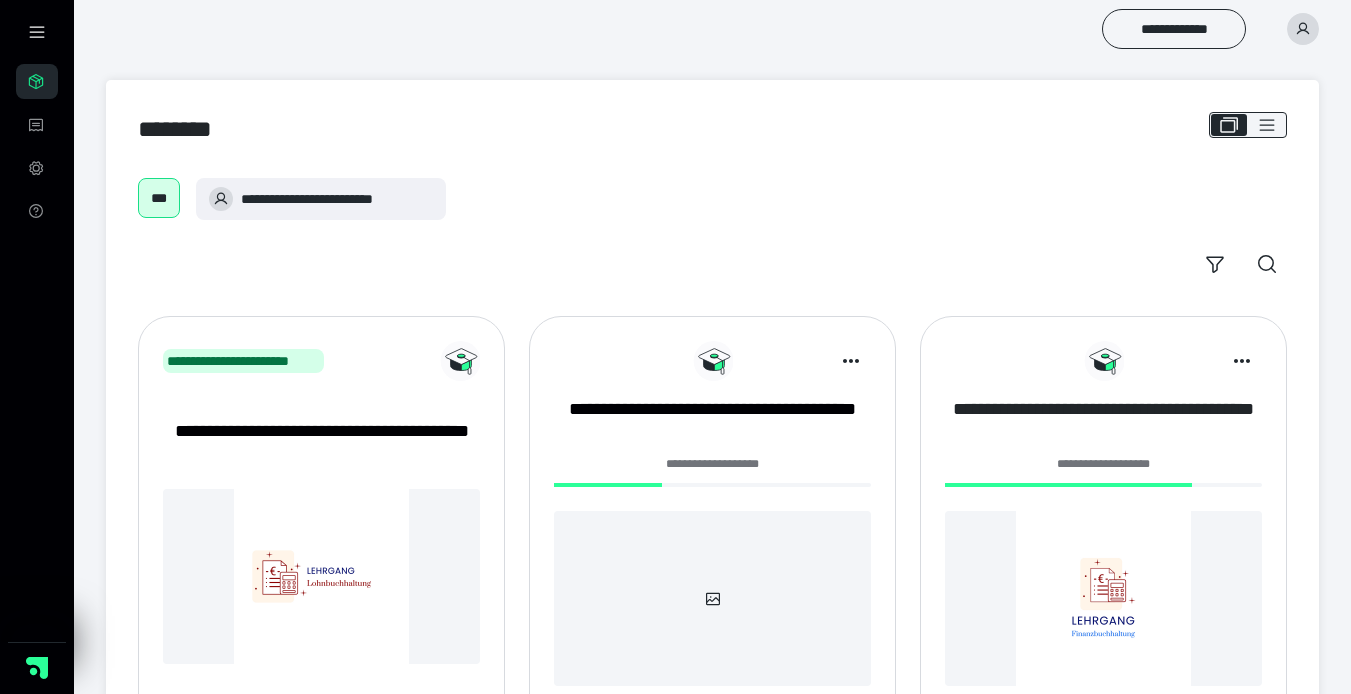 click on "**********" at bounding box center [1103, 422] 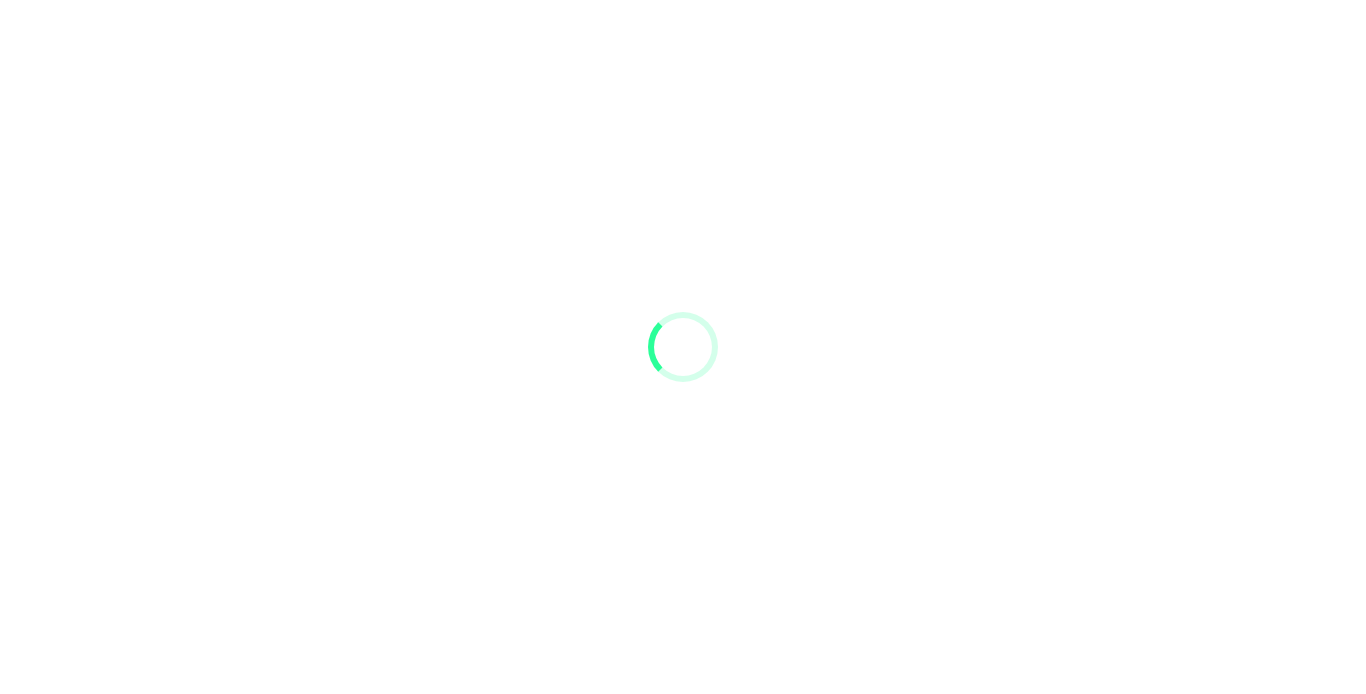 scroll, scrollTop: 0, scrollLeft: 0, axis: both 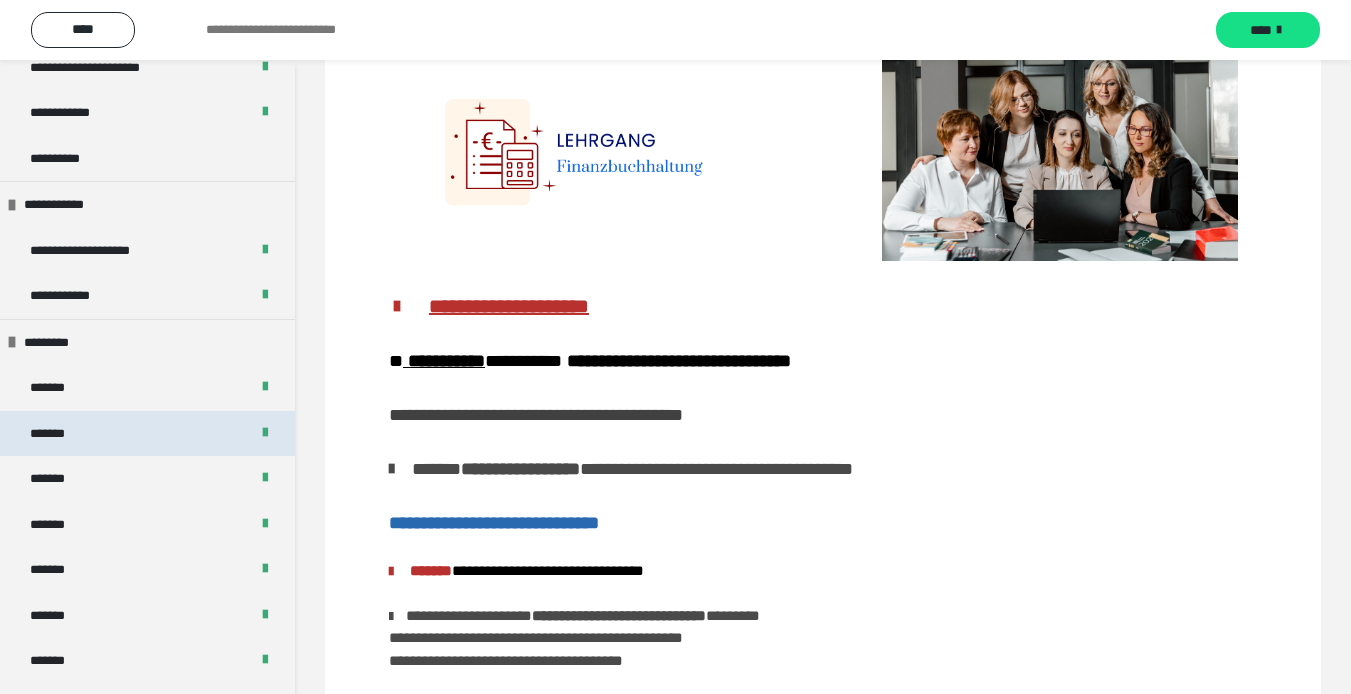 click on "*******" at bounding box center [58, 434] 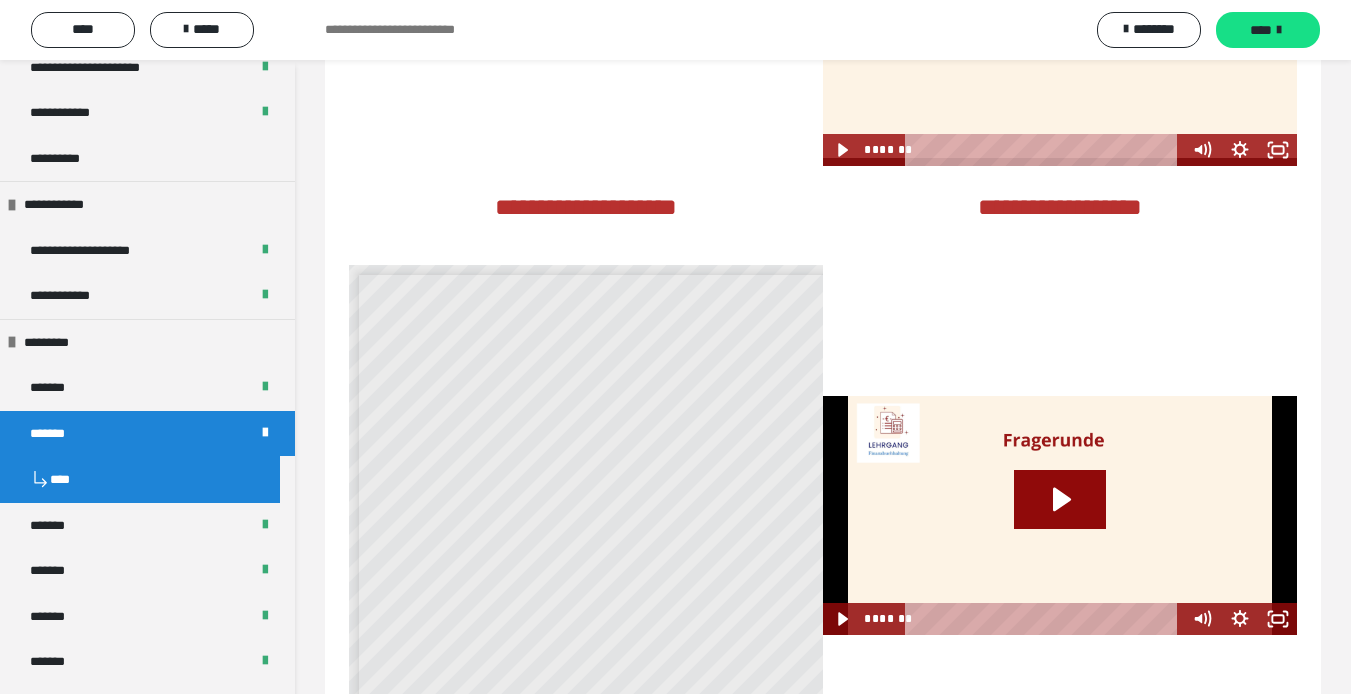 scroll, scrollTop: 4322, scrollLeft: 0, axis: vertical 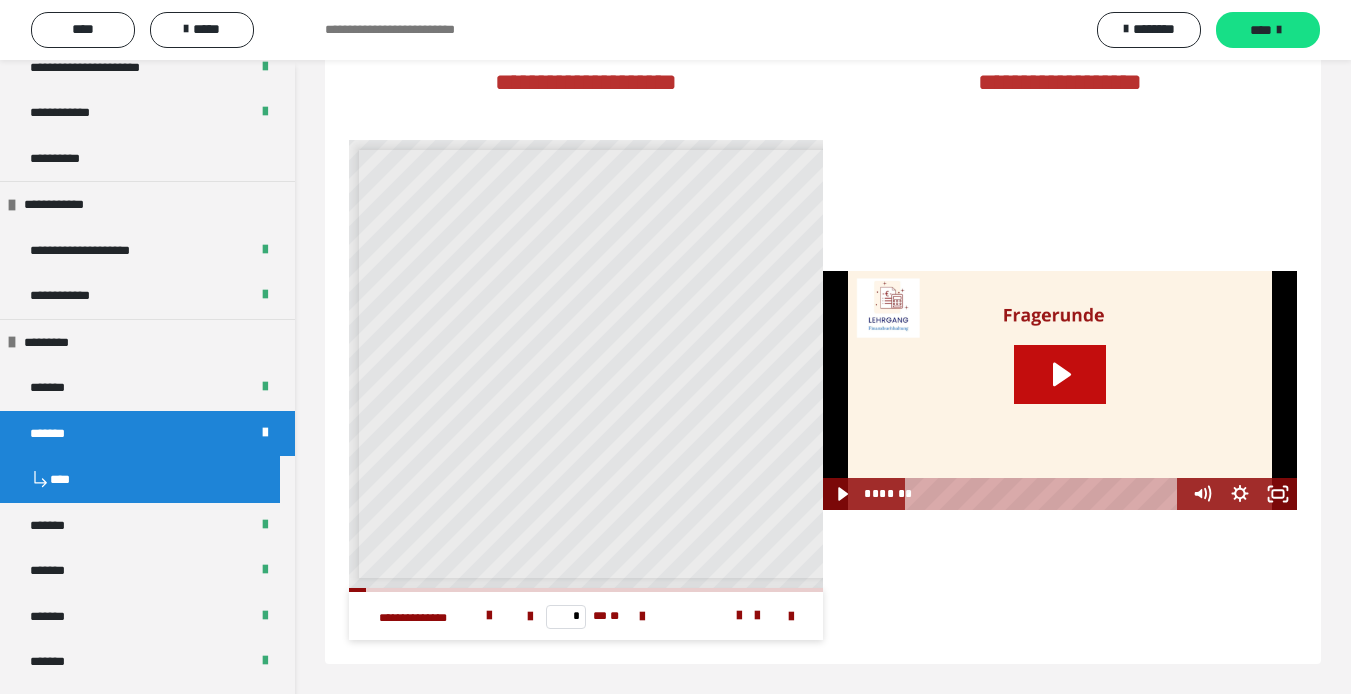 click 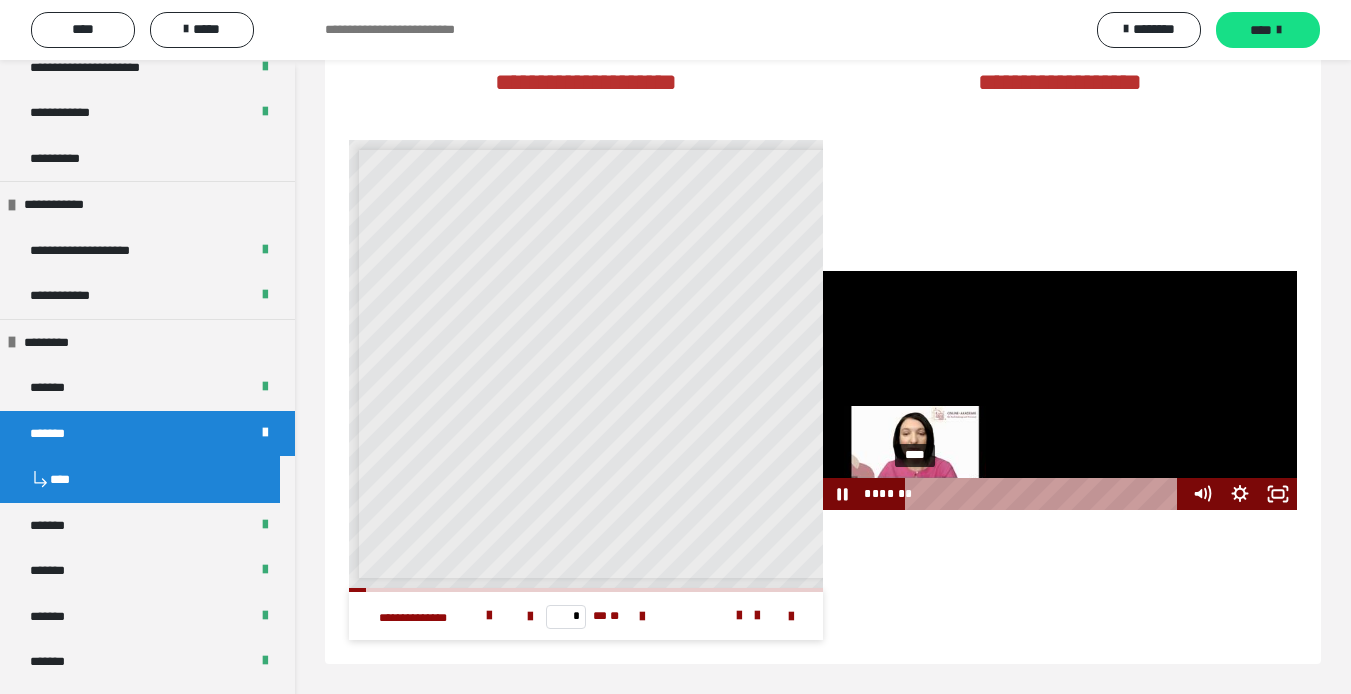 click on "****" at bounding box center (1045, 494) 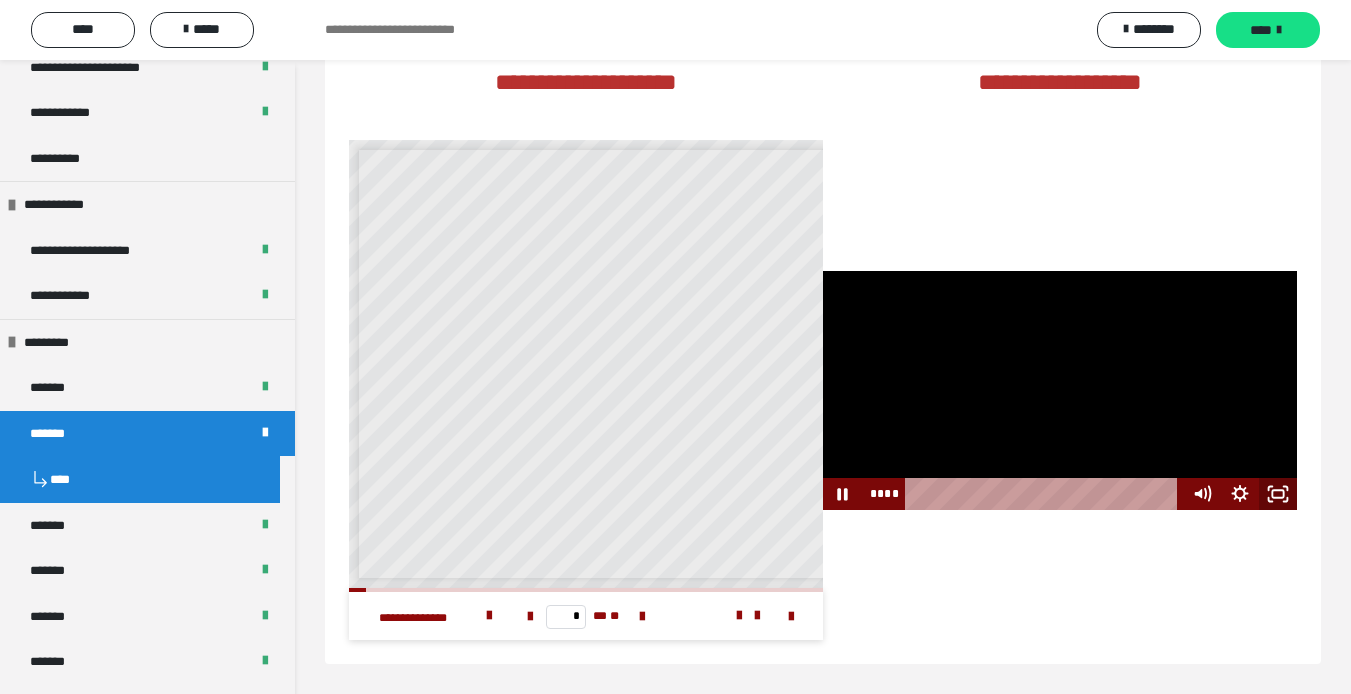 click 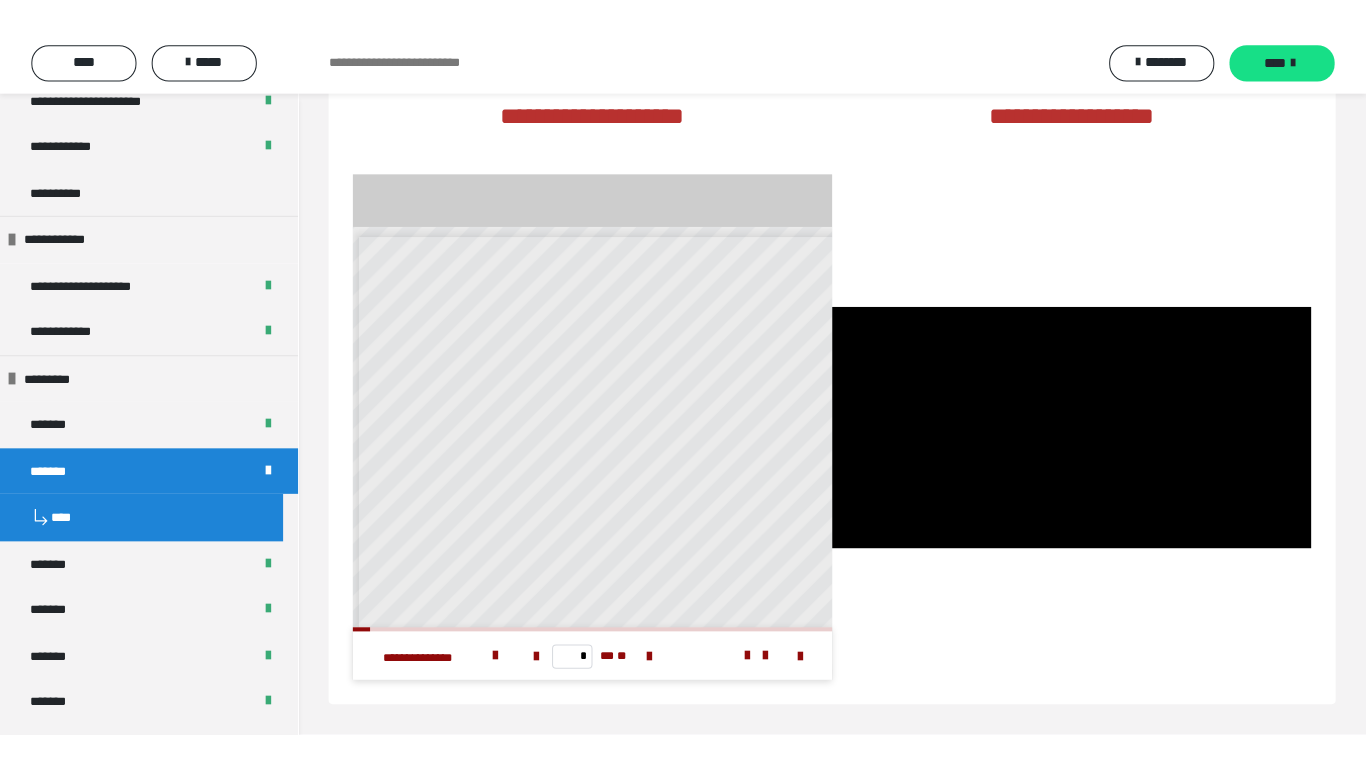 scroll, scrollTop: 4276, scrollLeft: 0, axis: vertical 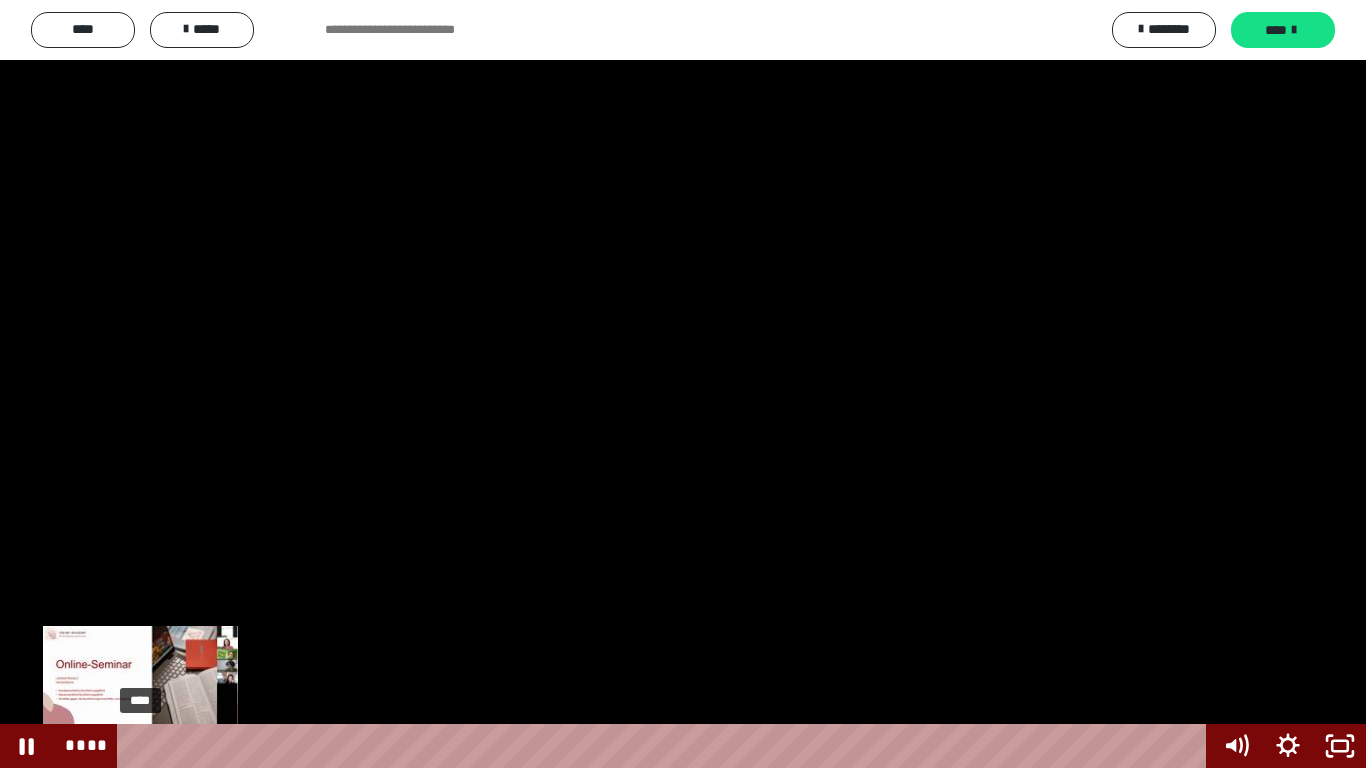 click on "****" at bounding box center [666, 746] 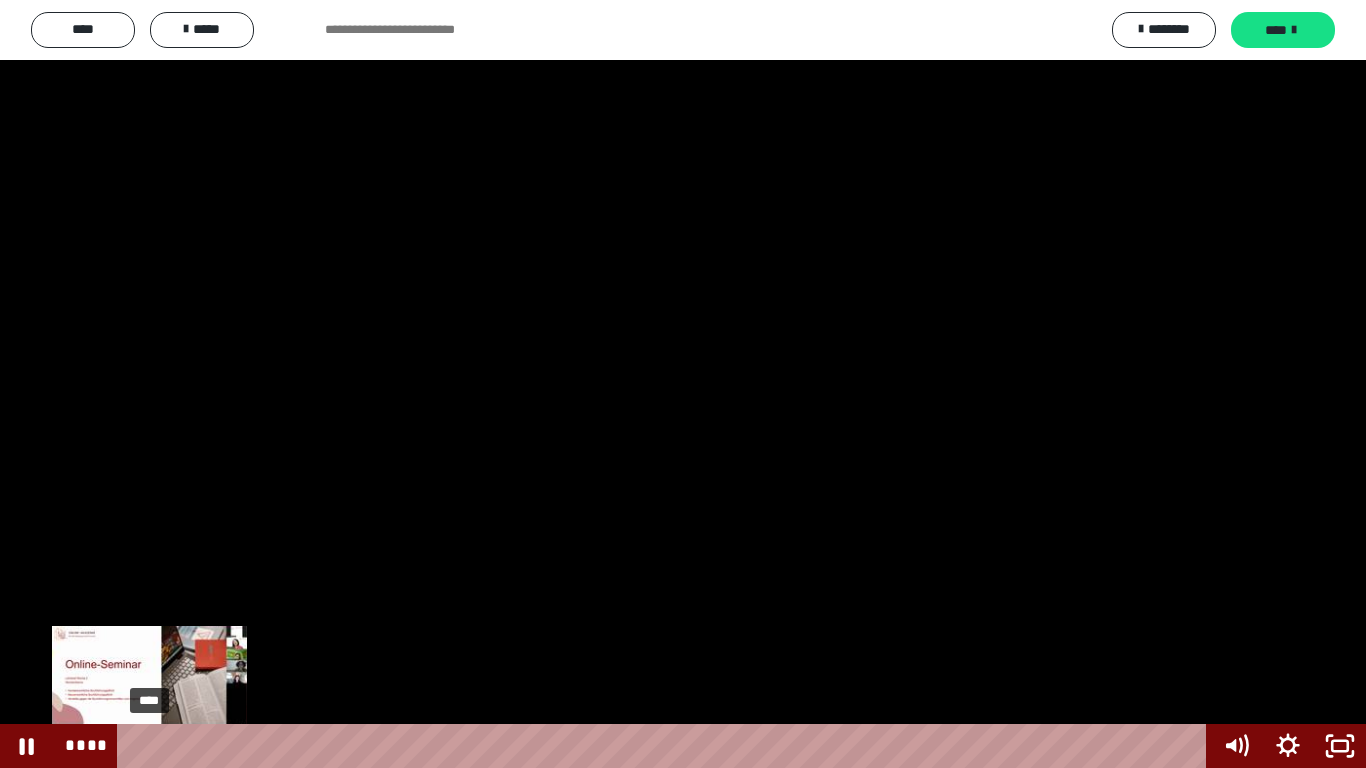click on "****" at bounding box center [666, 746] 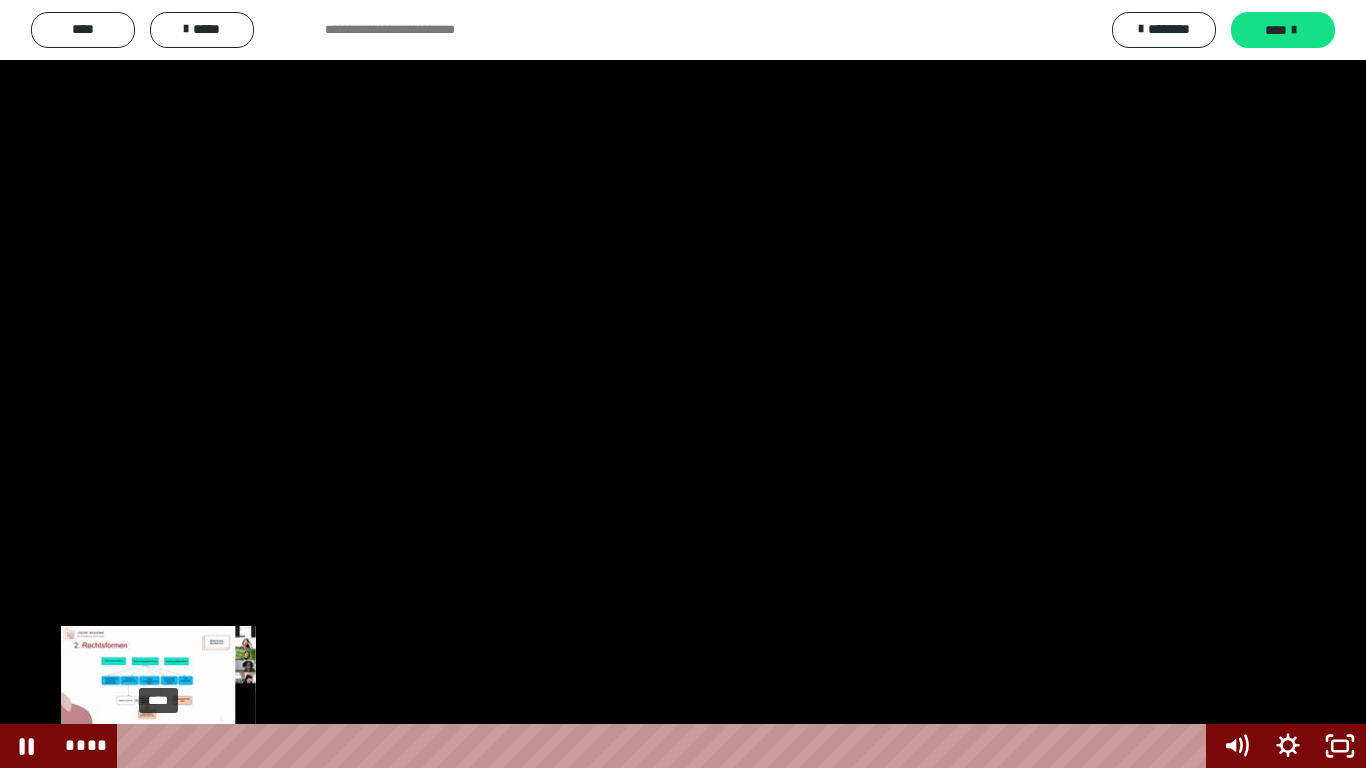 click on "****" at bounding box center [666, 746] 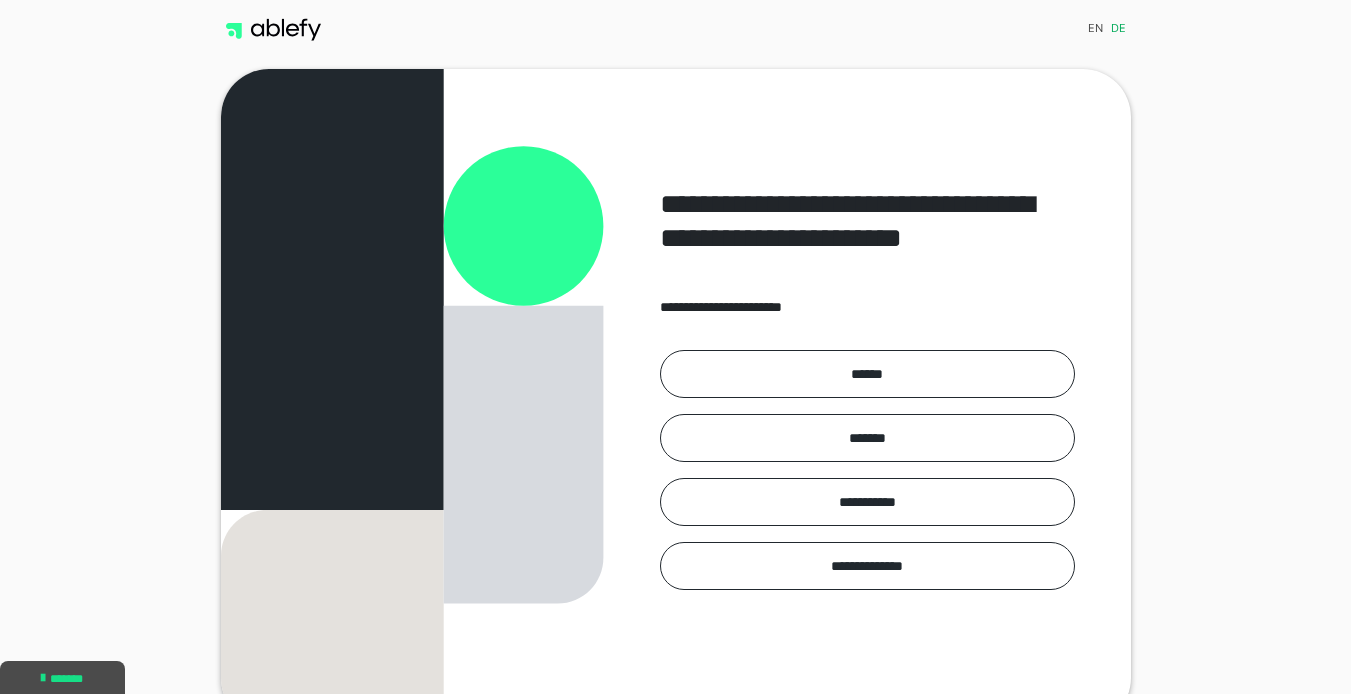 scroll, scrollTop: 0, scrollLeft: 0, axis: both 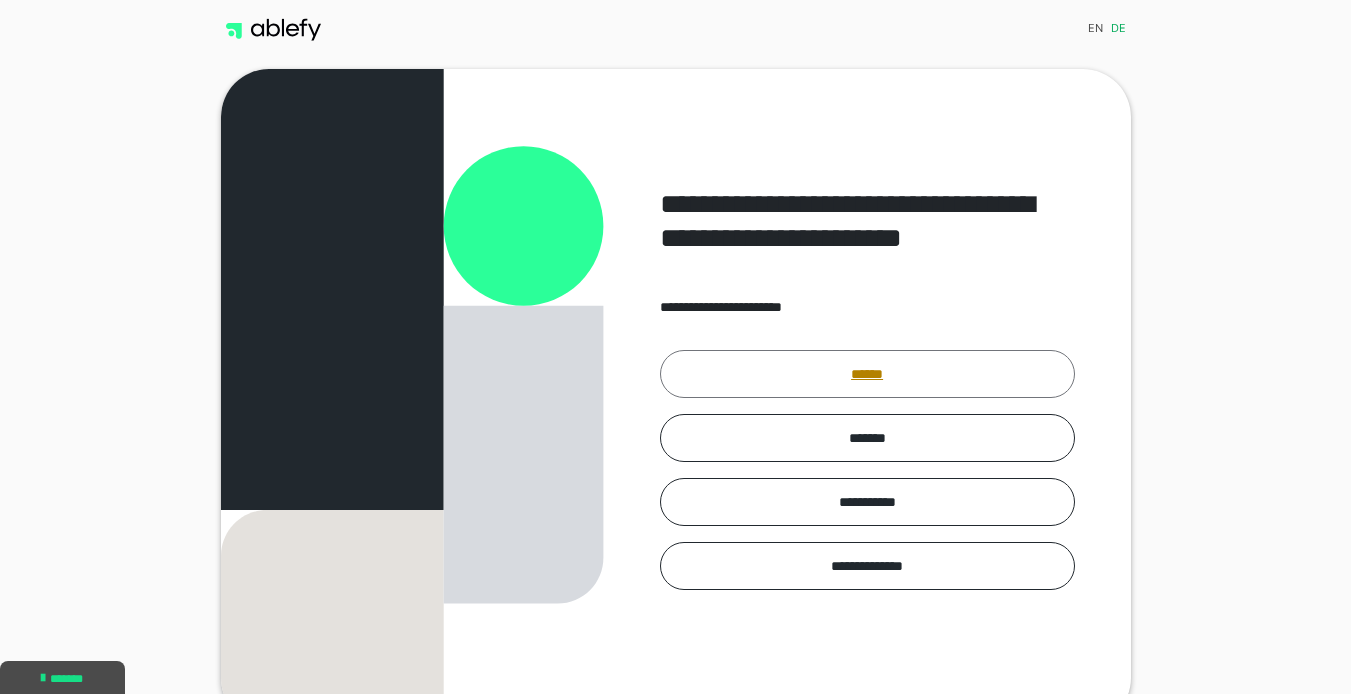 drag, startPoint x: 857, startPoint y: 374, endPoint x: 839, endPoint y: 367, distance: 19.313208 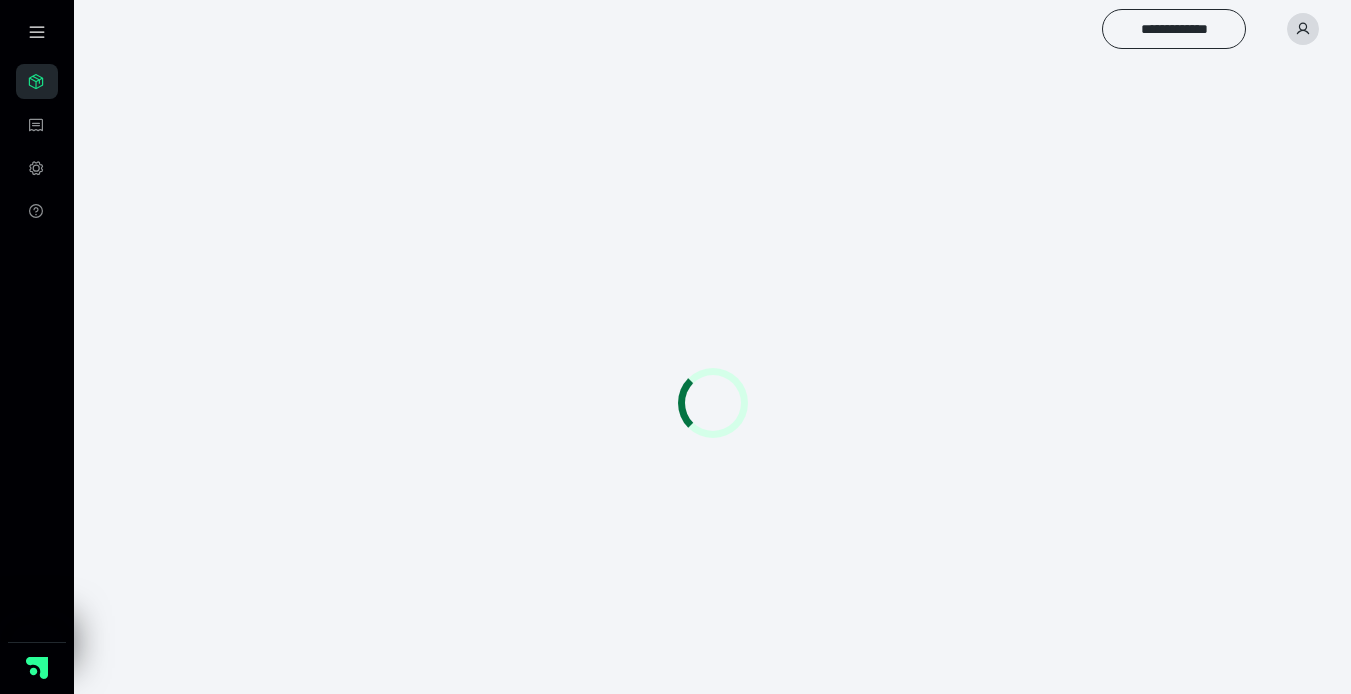 scroll, scrollTop: 0, scrollLeft: 0, axis: both 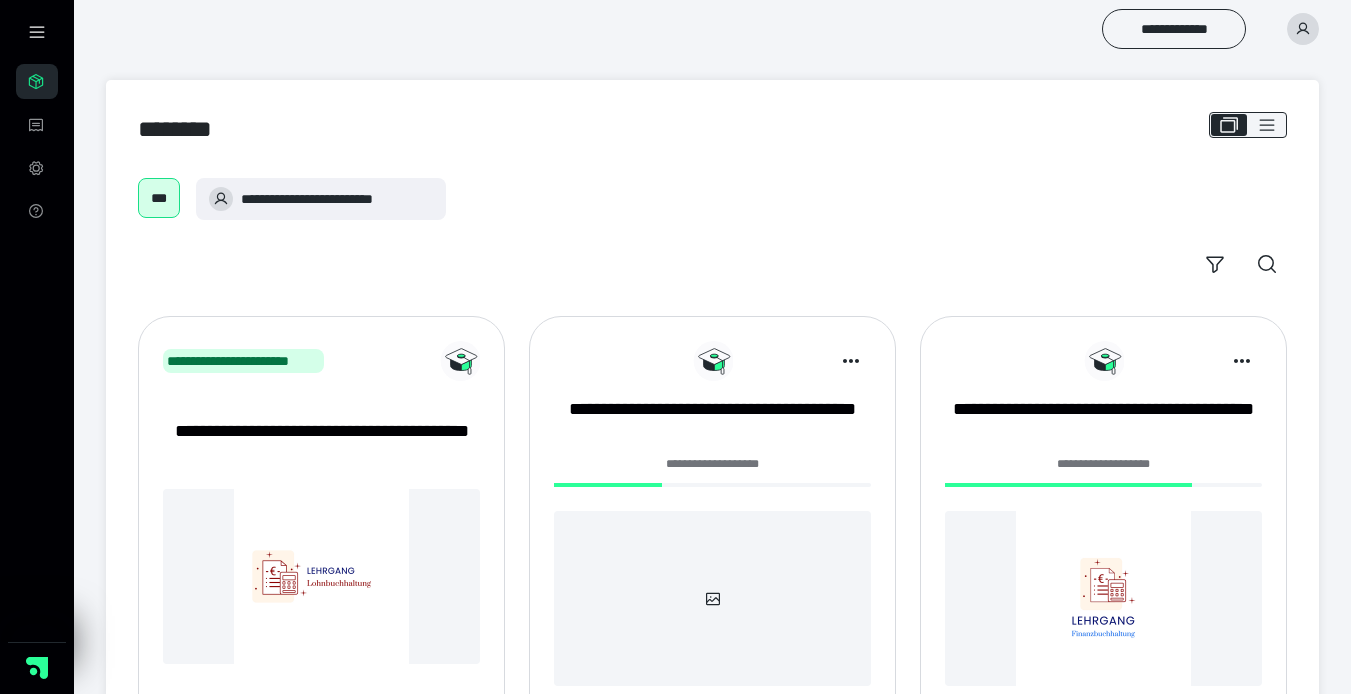 click on "**********" at bounding box center [1103, 533] 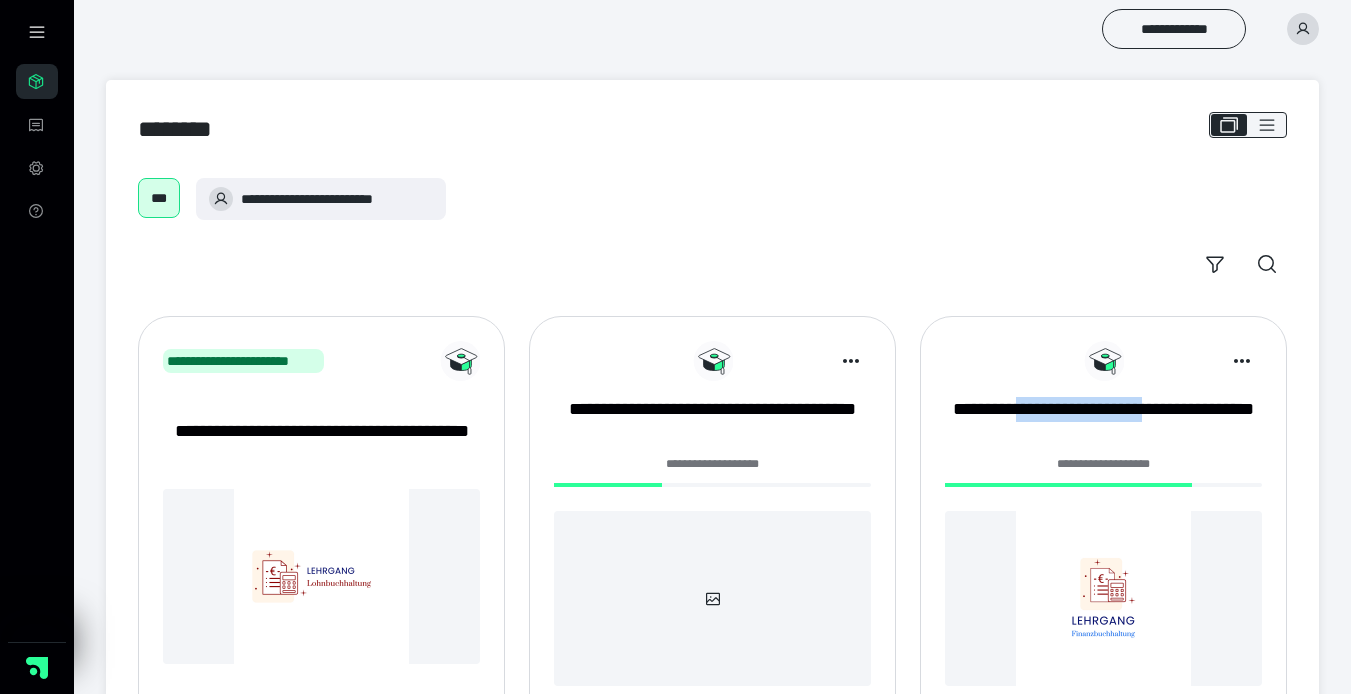 click on "**********" at bounding box center (1103, 533) 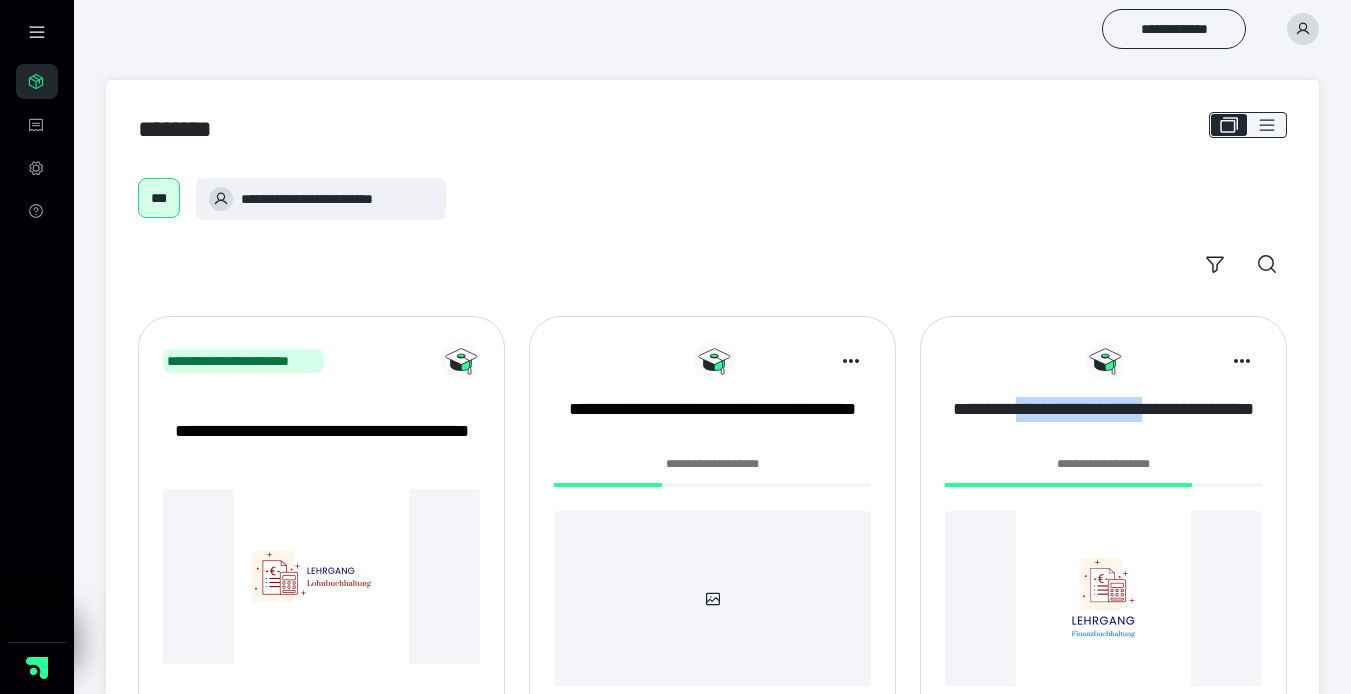 click on "**********" at bounding box center [1103, 422] 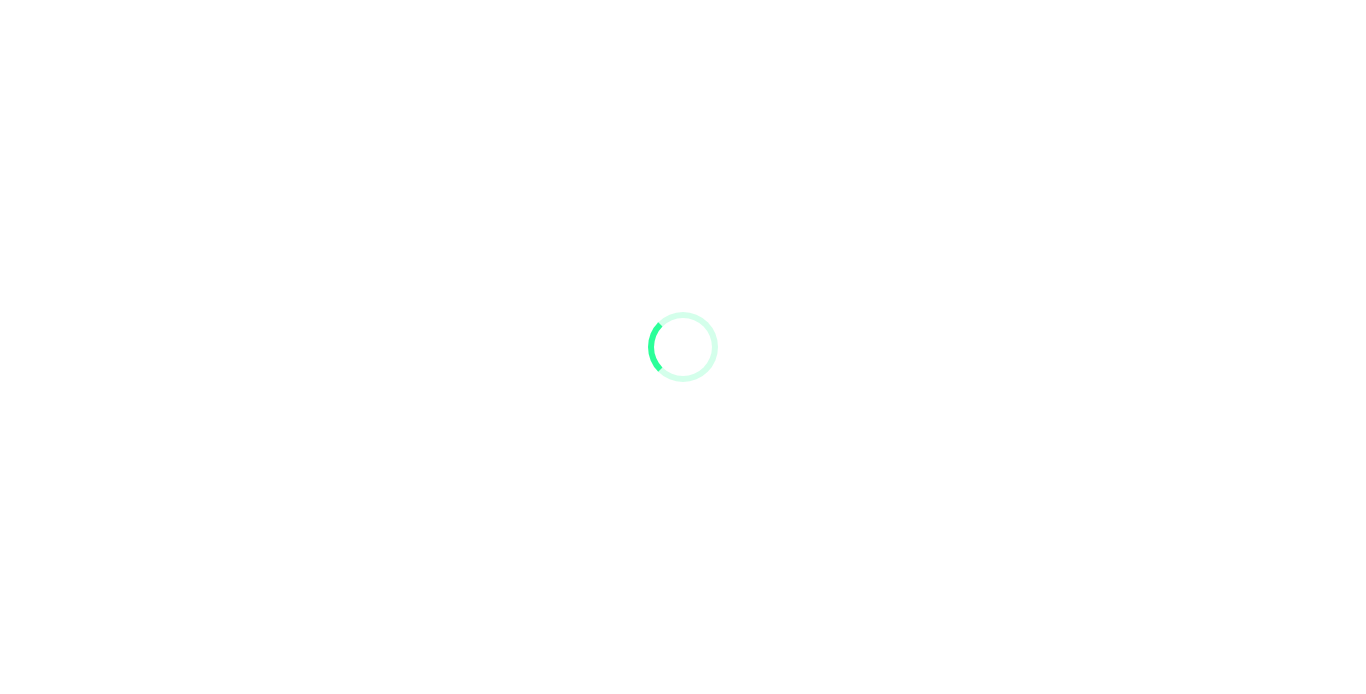 scroll, scrollTop: 0, scrollLeft: 0, axis: both 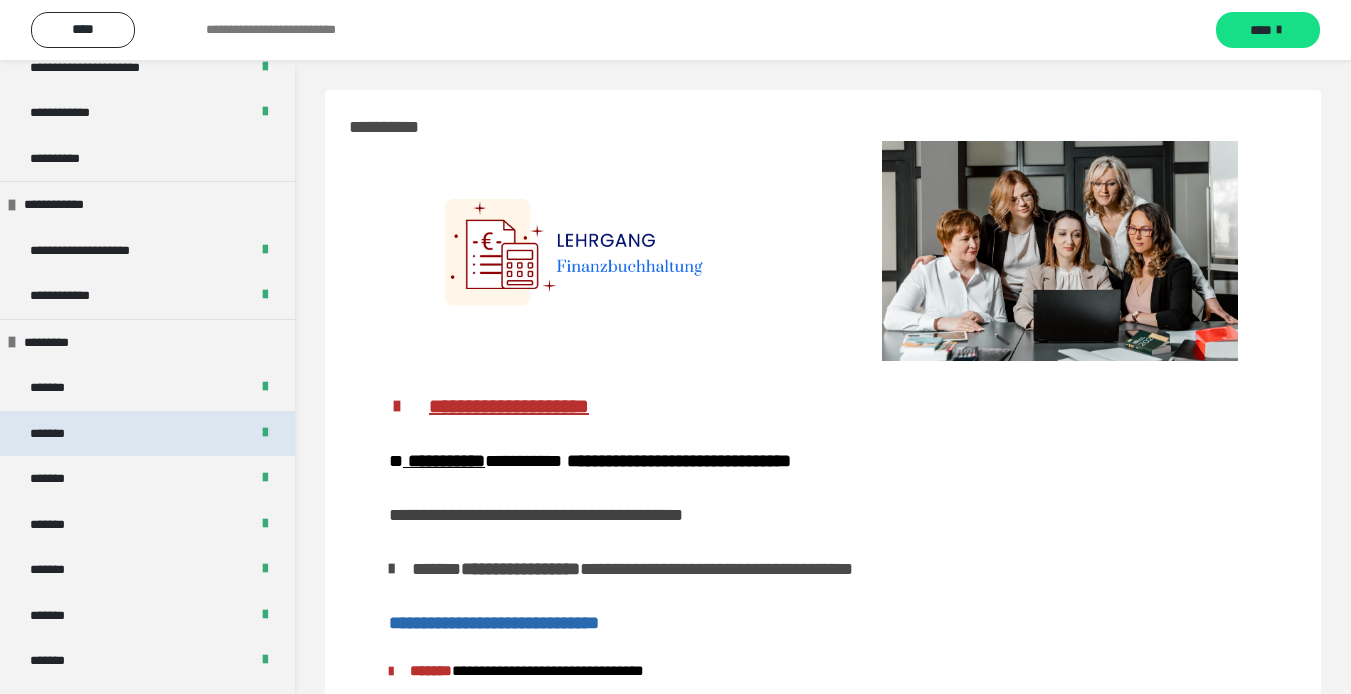 click on "*******" at bounding box center (147, 434) 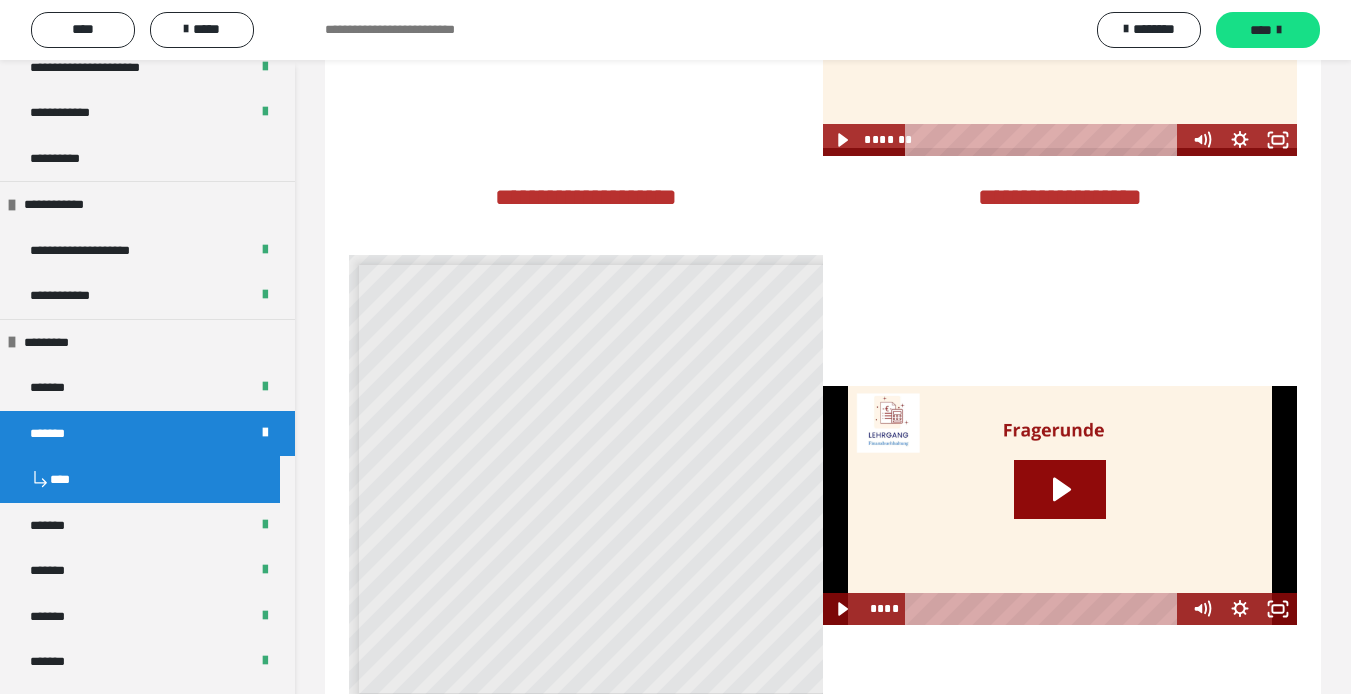 scroll, scrollTop: 4100, scrollLeft: 0, axis: vertical 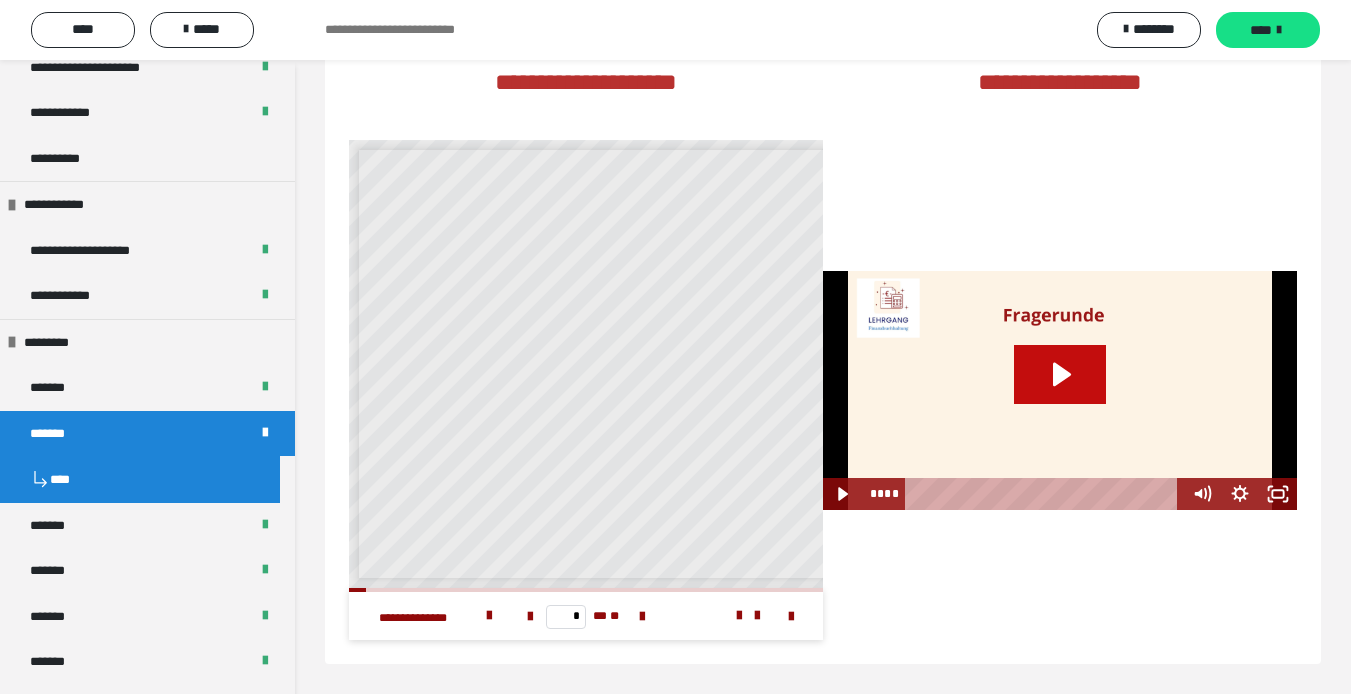 click 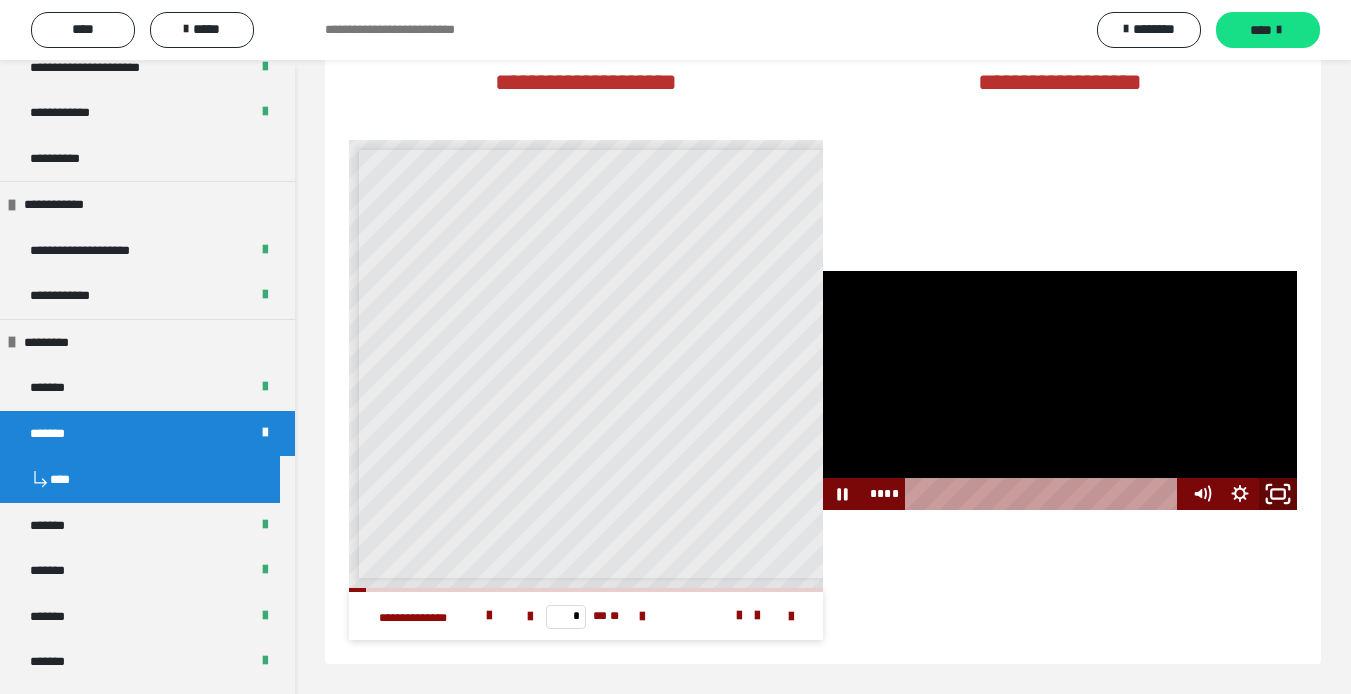 click 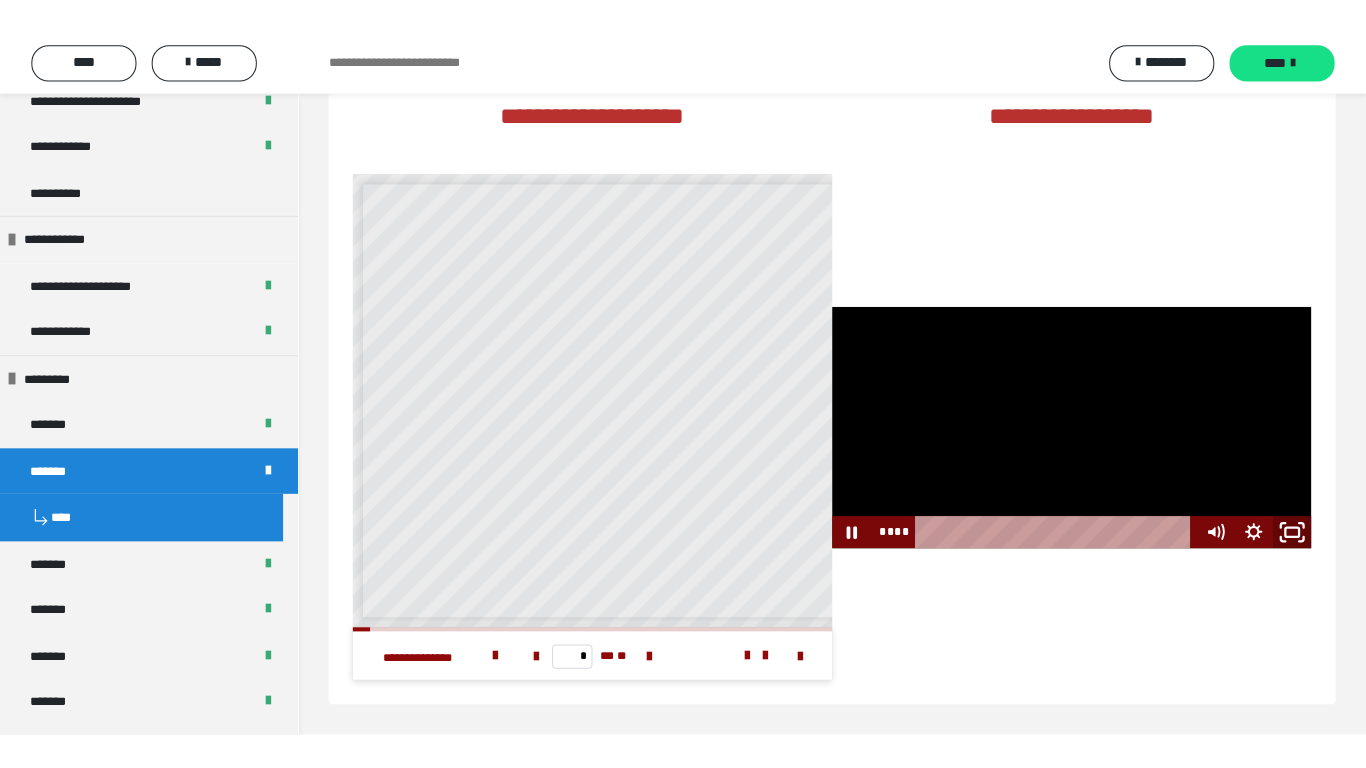 scroll, scrollTop: 4276, scrollLeft: 0, axis: vertical 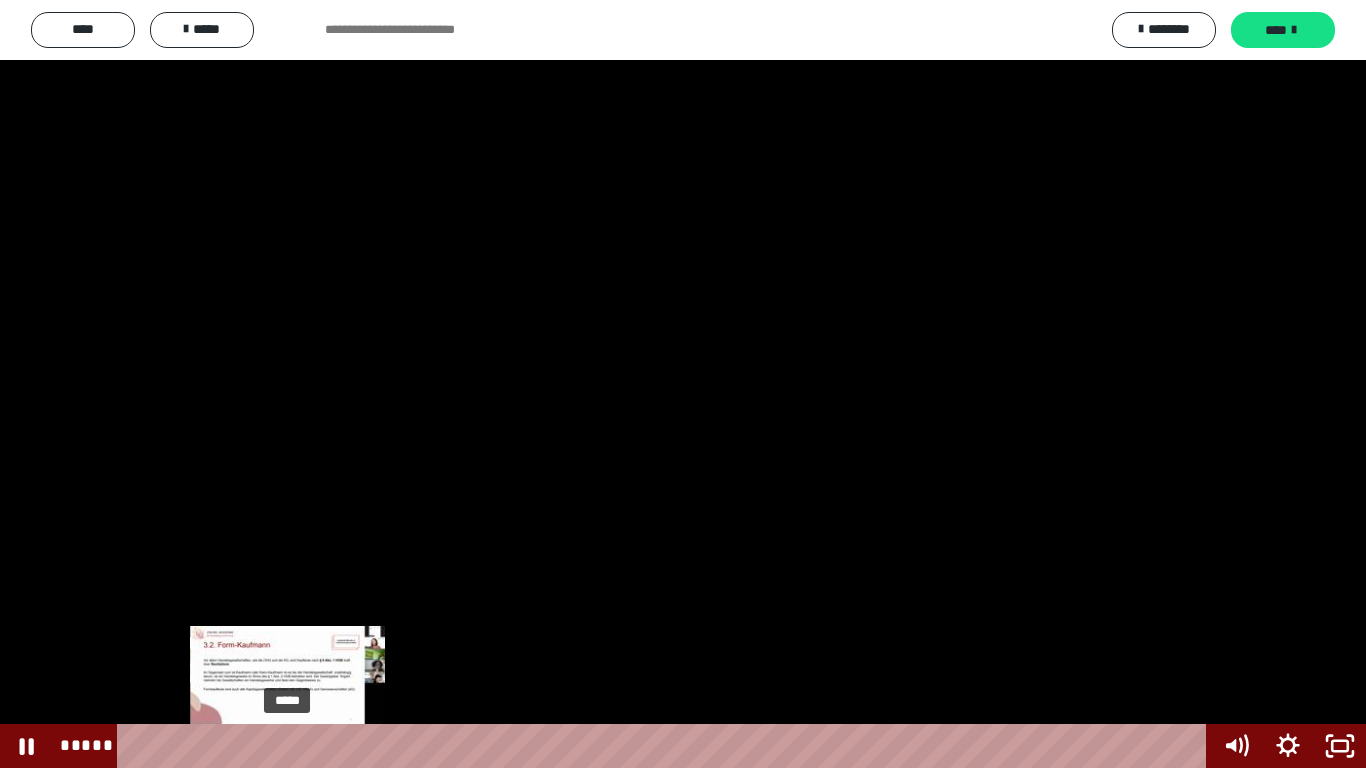 click at bounding box center [294, 746] 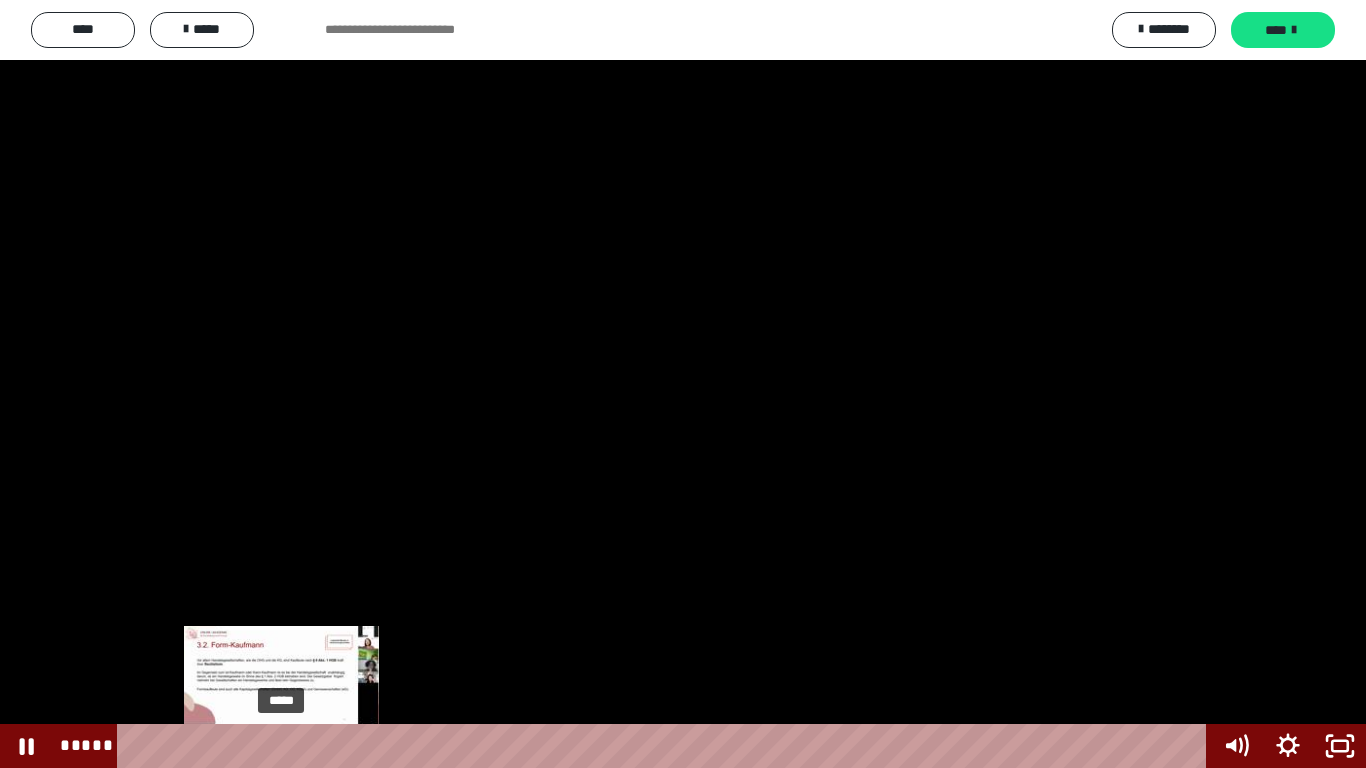 click at bounding box center [281, 746] 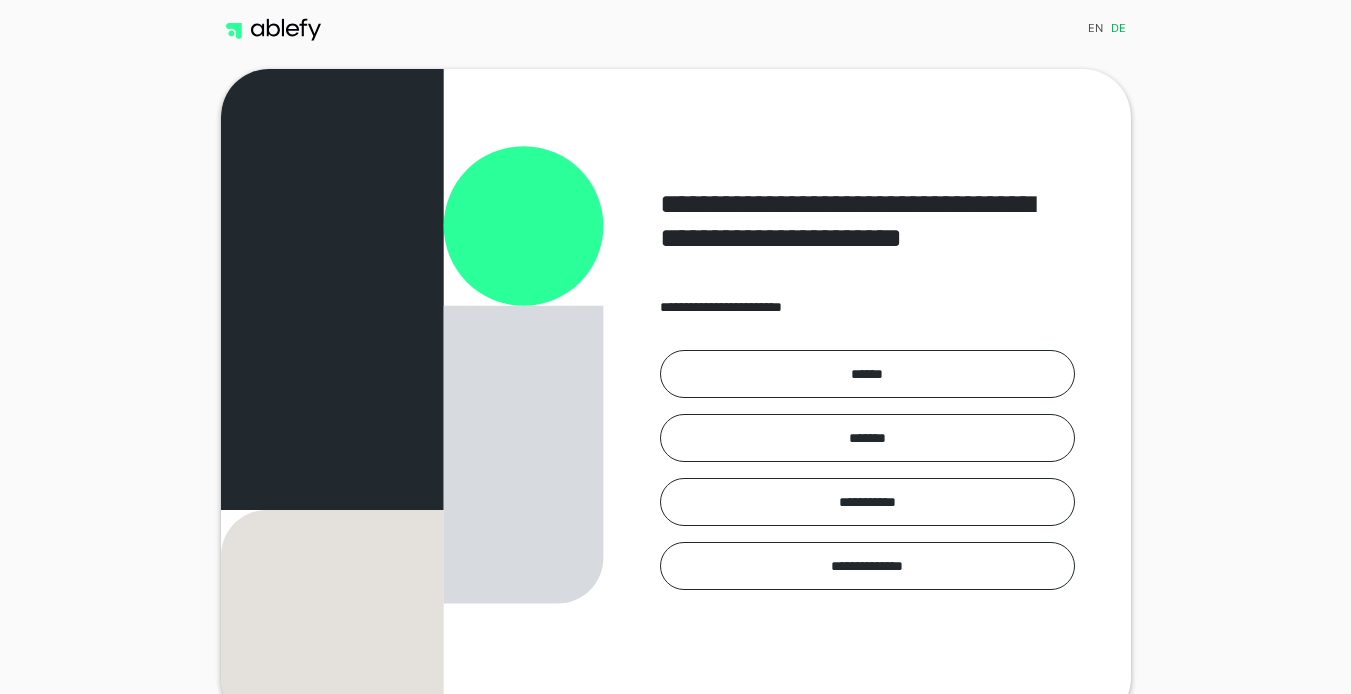 scroll, scrollTop: 0, scrollLeft: 0, axis: both 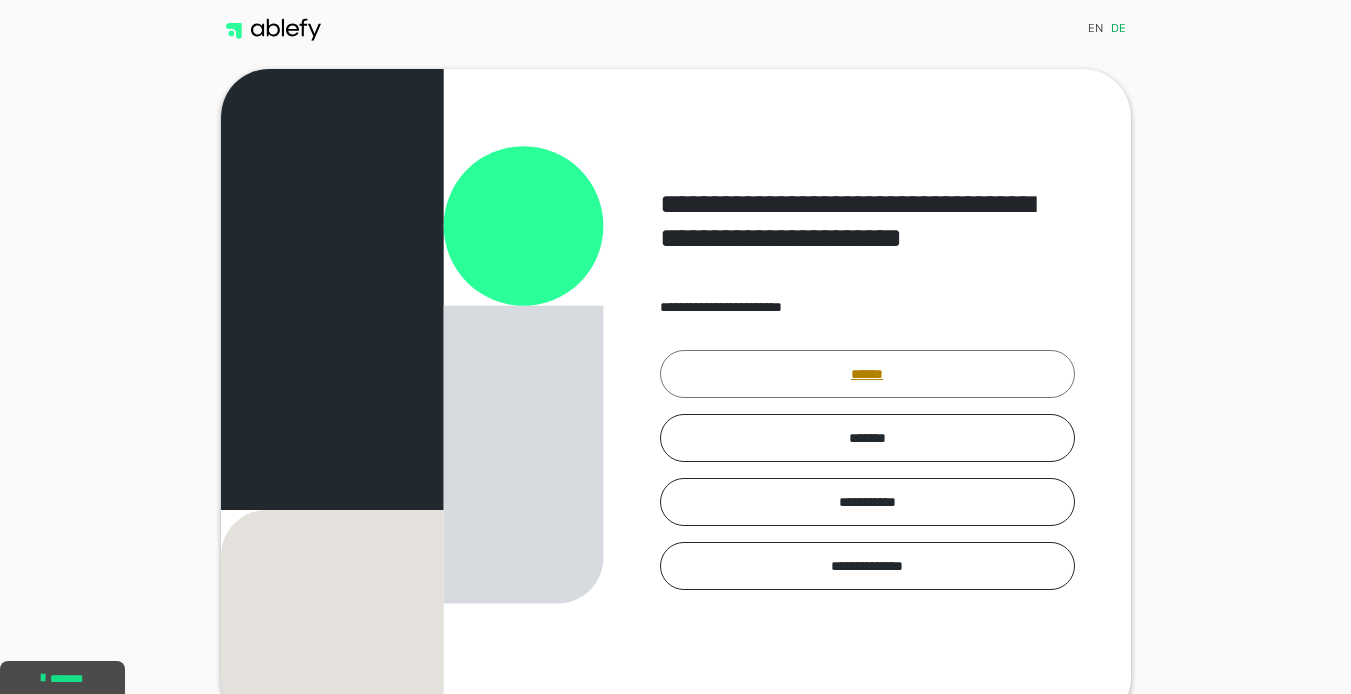click on "******" at bounding box center (867, 374) 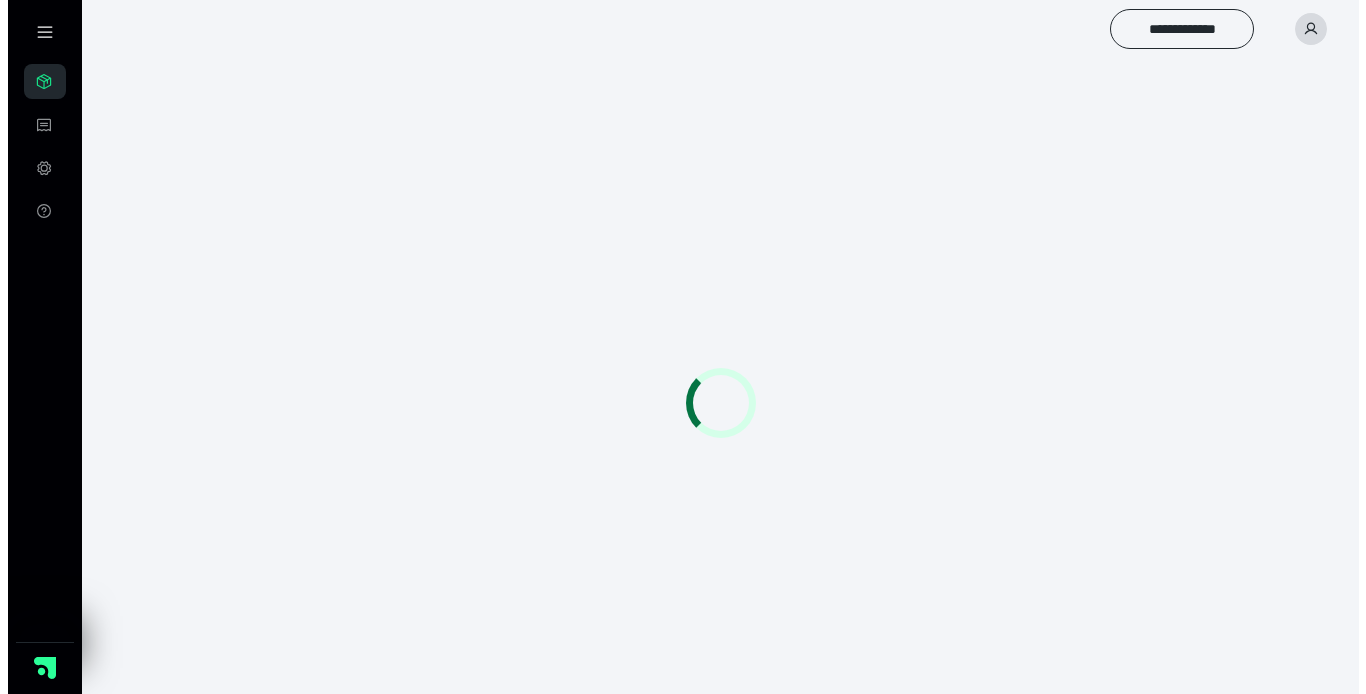 scroll, scrollTop: 0, scrollLeft: 0, axis: both 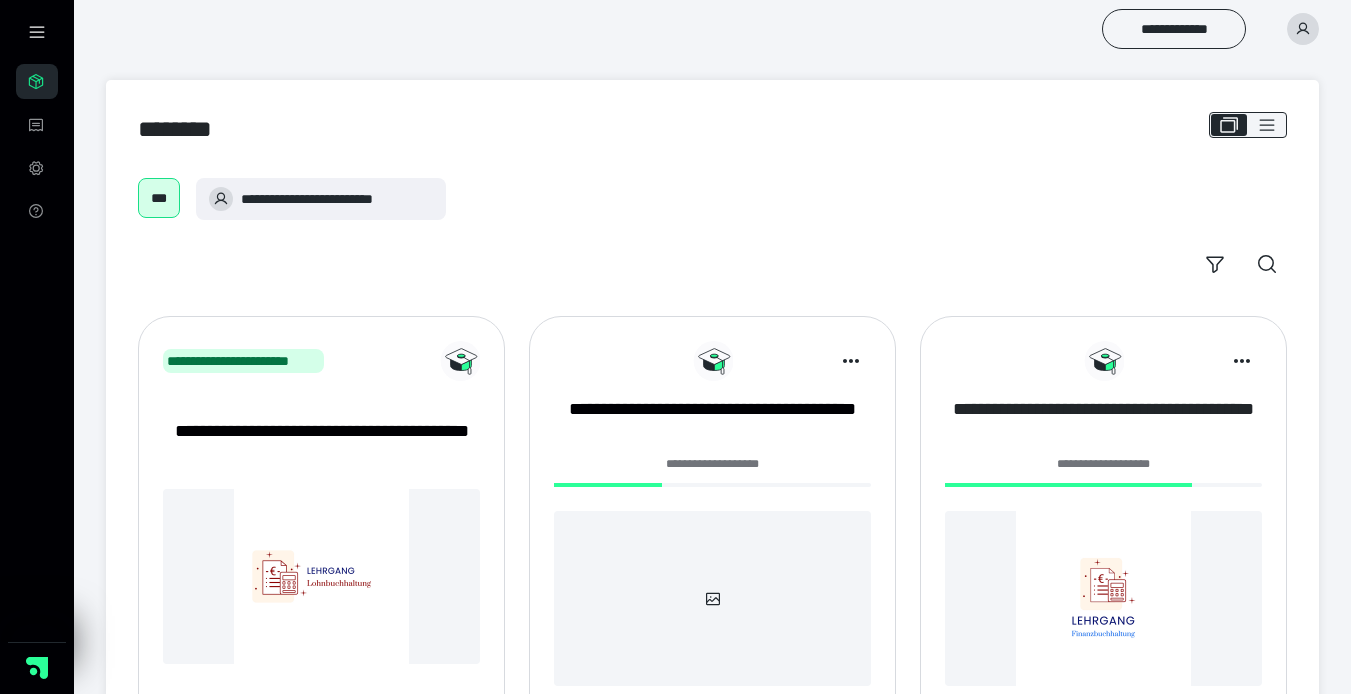 click on "**********" at bounding box center (1103, 422) 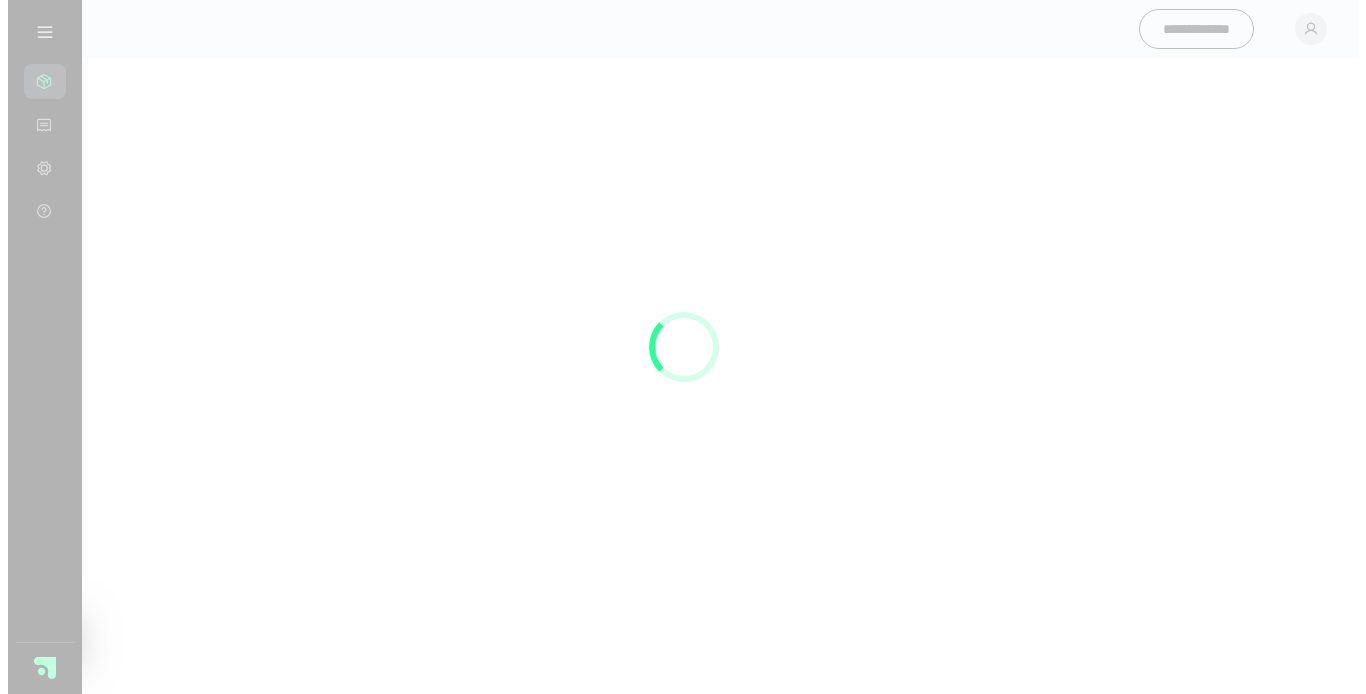 scroll, scrollTop: 0, scrollLeft: 0, axis: both 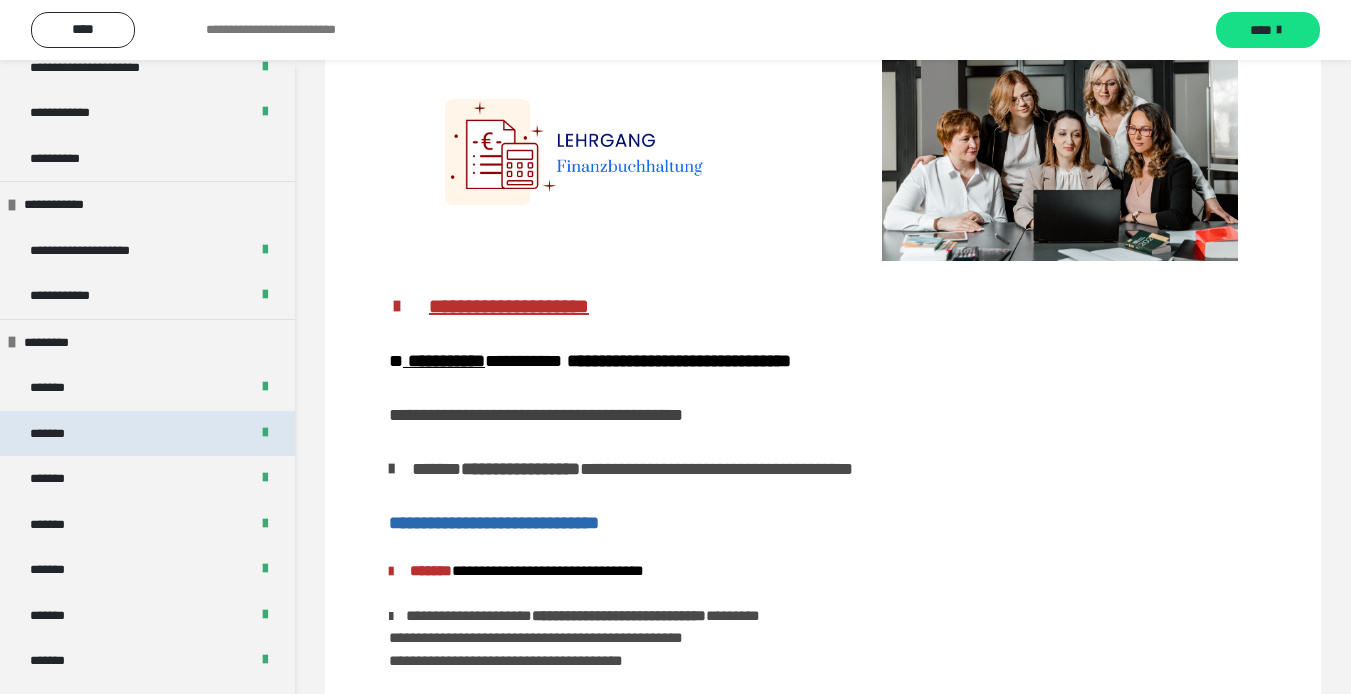 click on "*******" at bounding box center (147, 434) 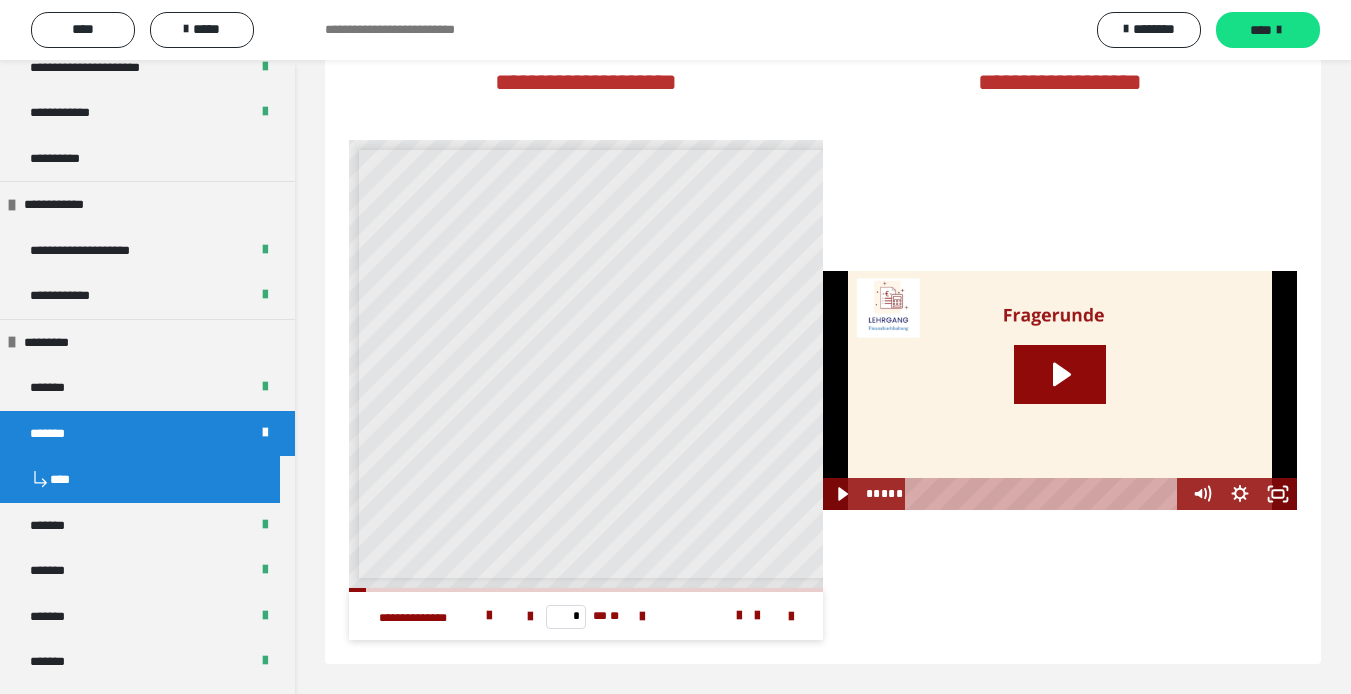 scroll, scrollTop: 4322, scrollLeft: 0, axis: vertical 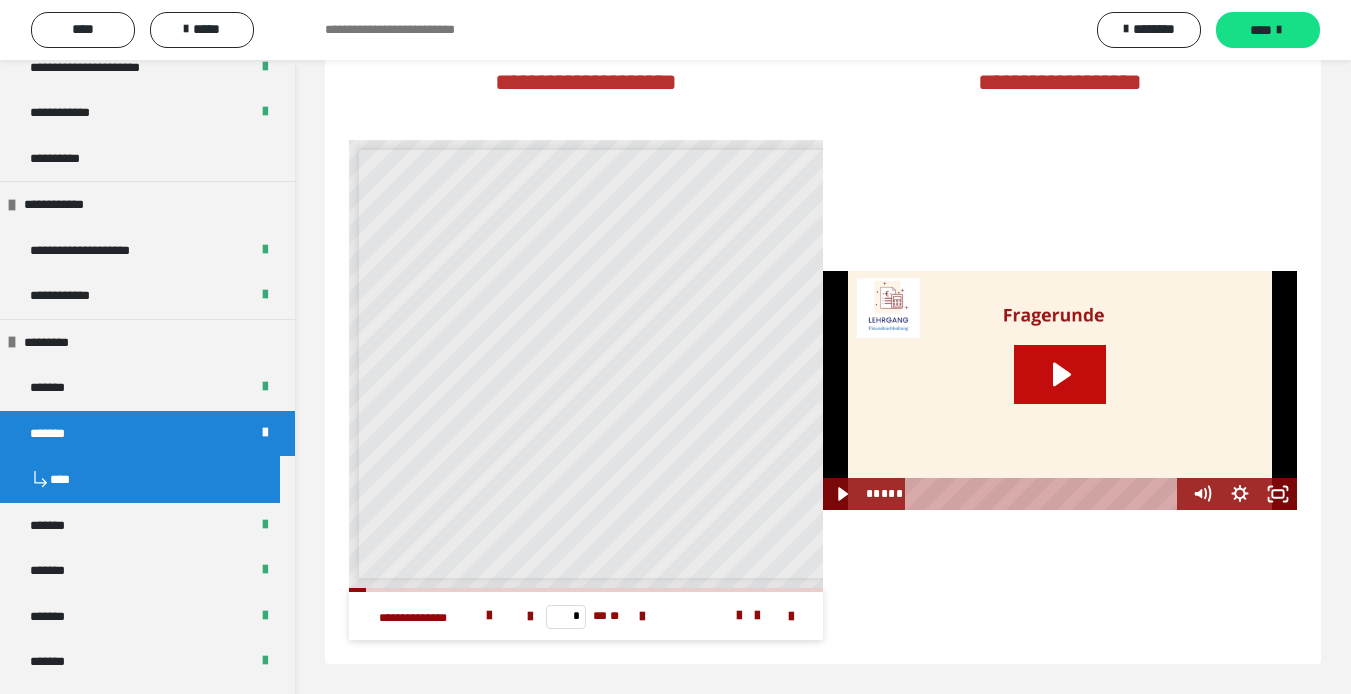 click 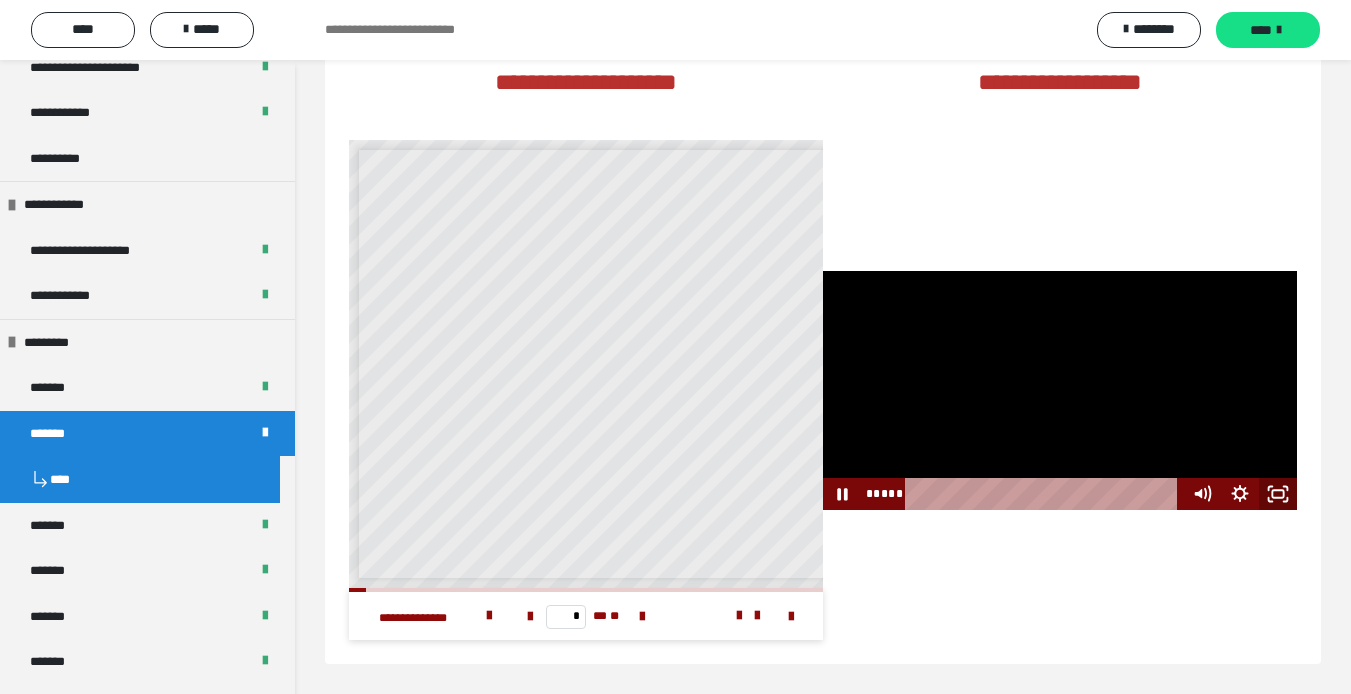 drag, startPoint x: 1281, startPoint y: 492, endPoint x: 1281, endPoint y: 519, distance: 27 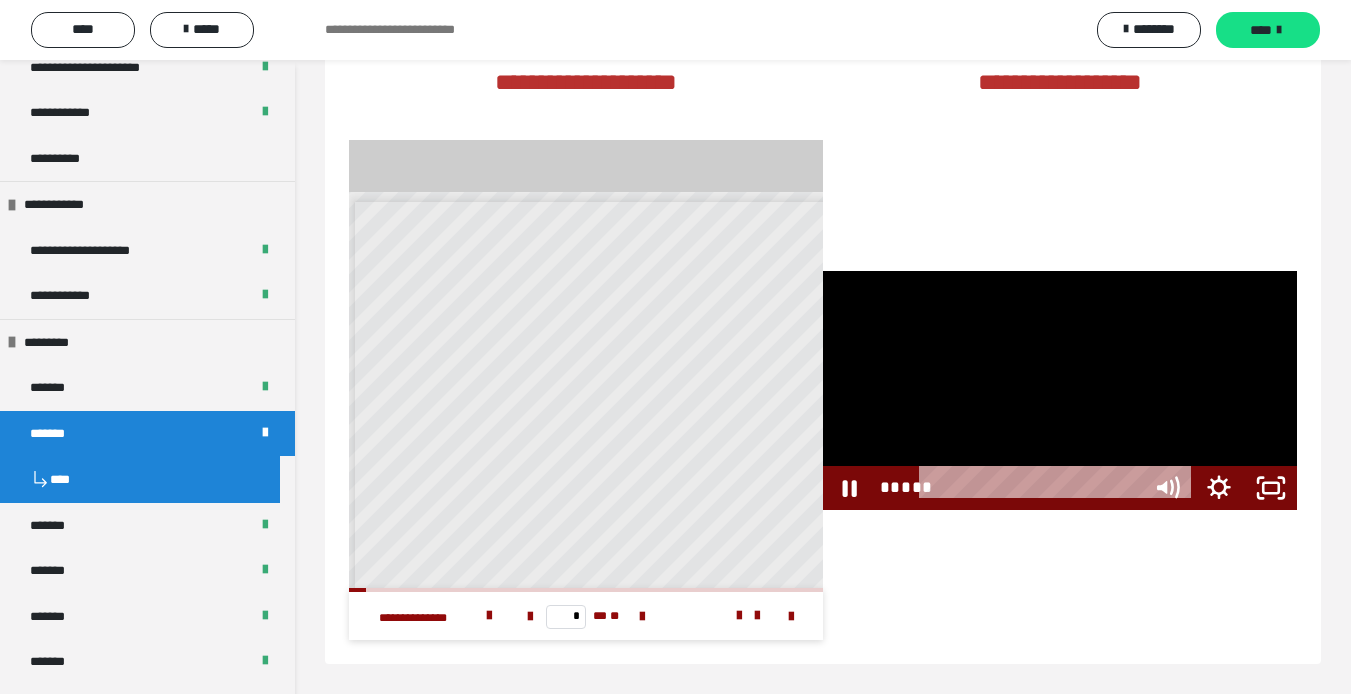 scroll, scrollTop: 4276, scrollLeft: 0, axis: vertical 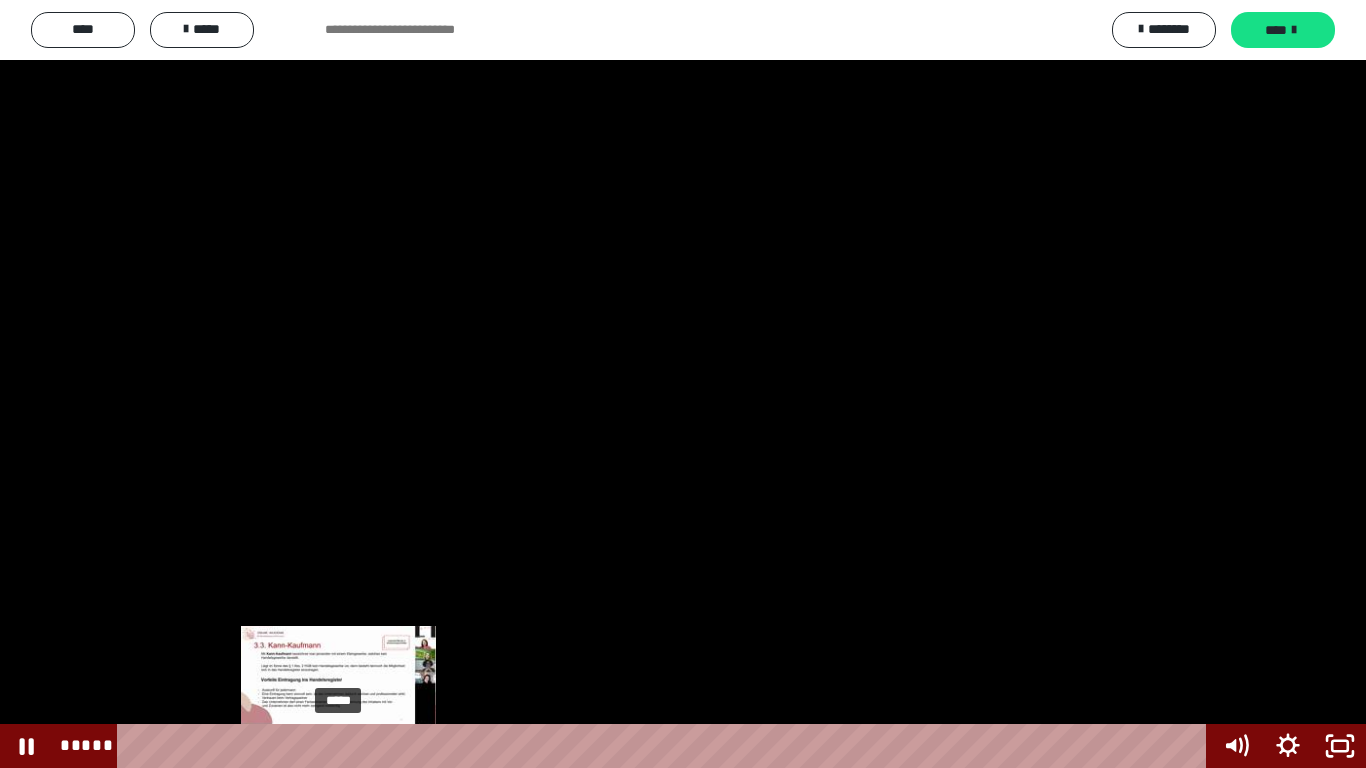 click on "*****" at bounding box center (666, 746) 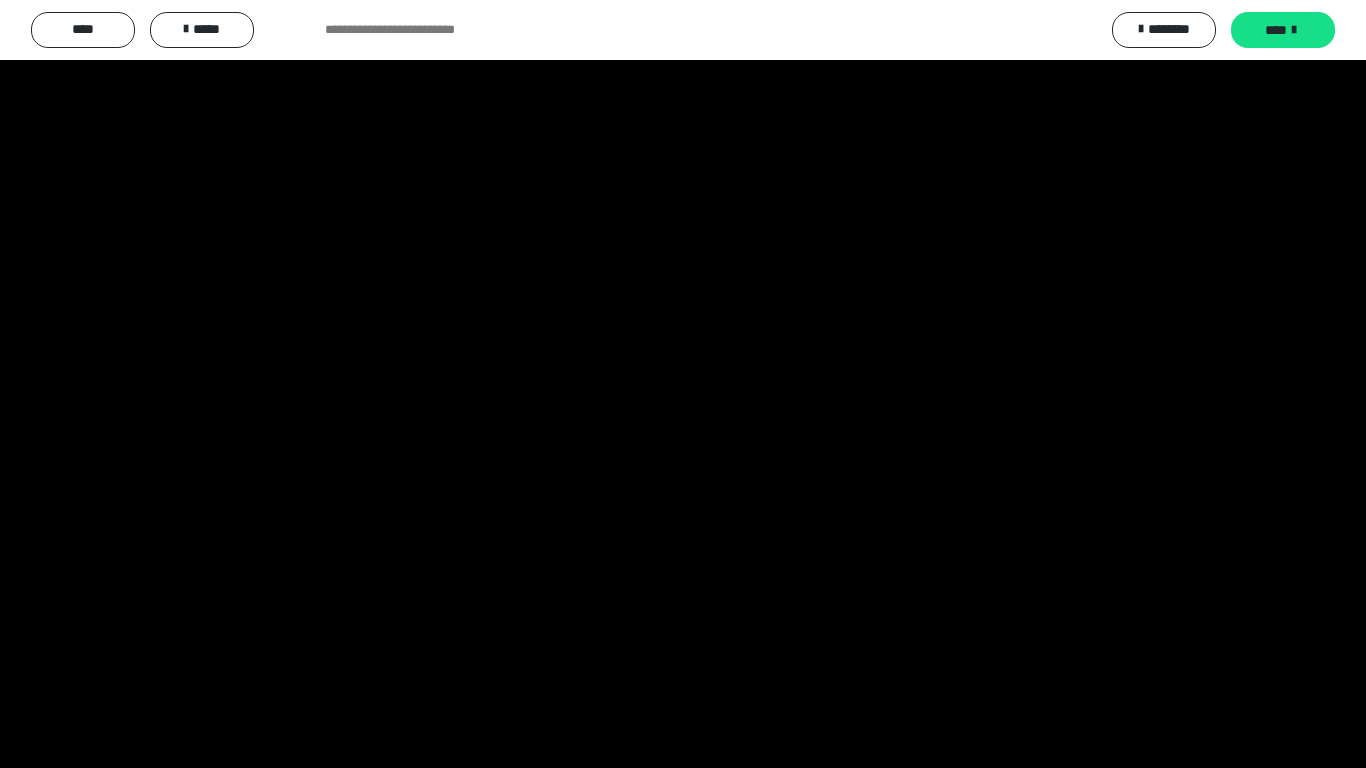 click at bounding box center (683, 384) 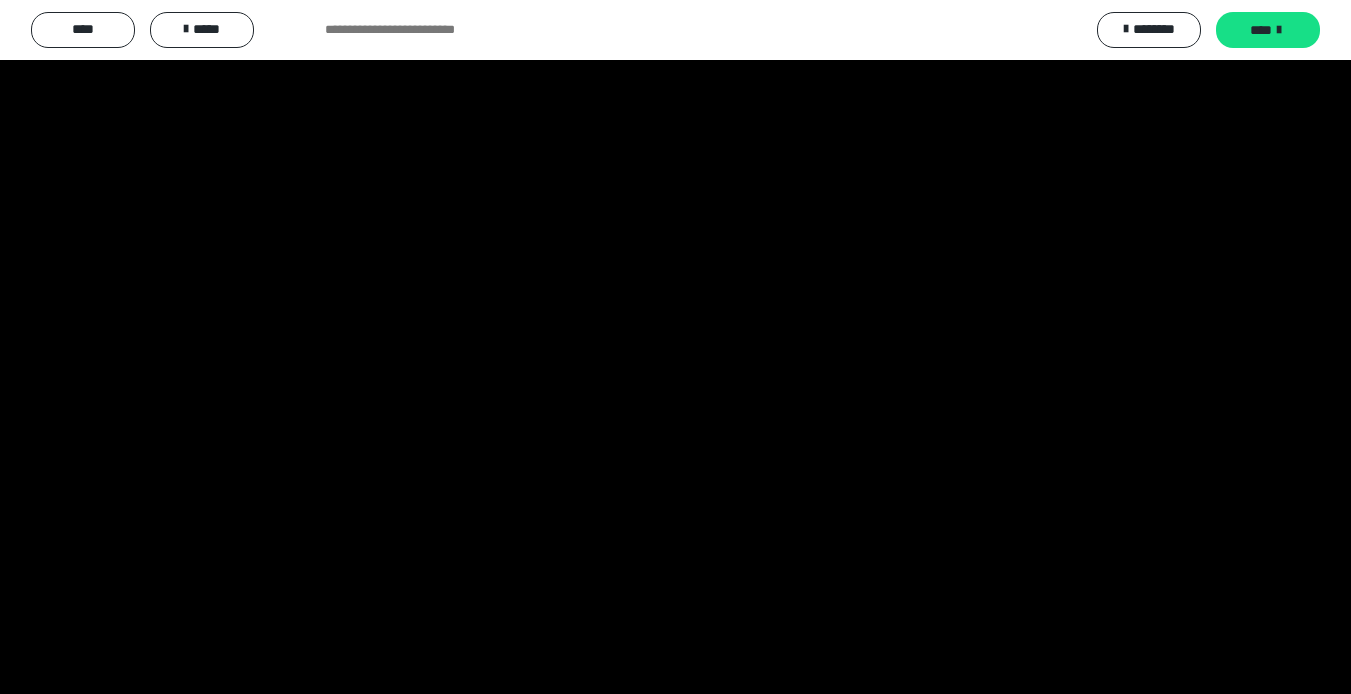 scroll, scrollTop: 500, scrollLeft: 0, axis: vertical 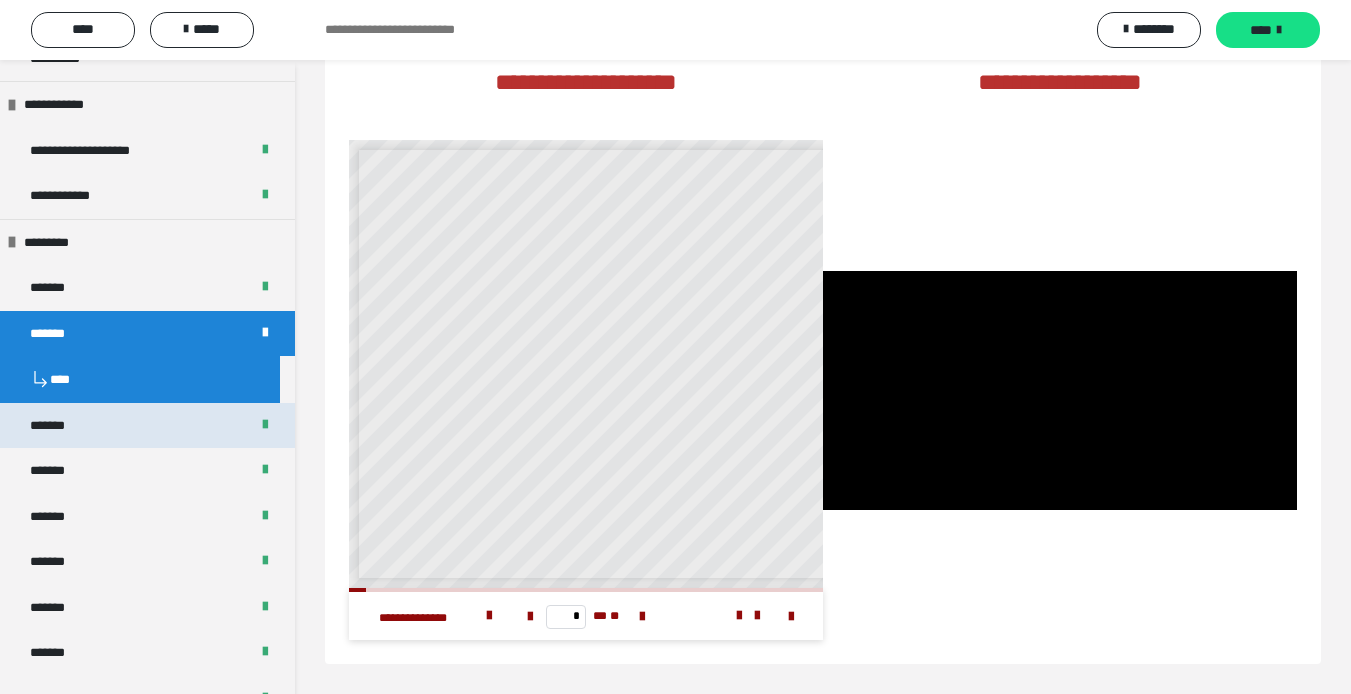 click on "*******" at bounding box center [147, 426] 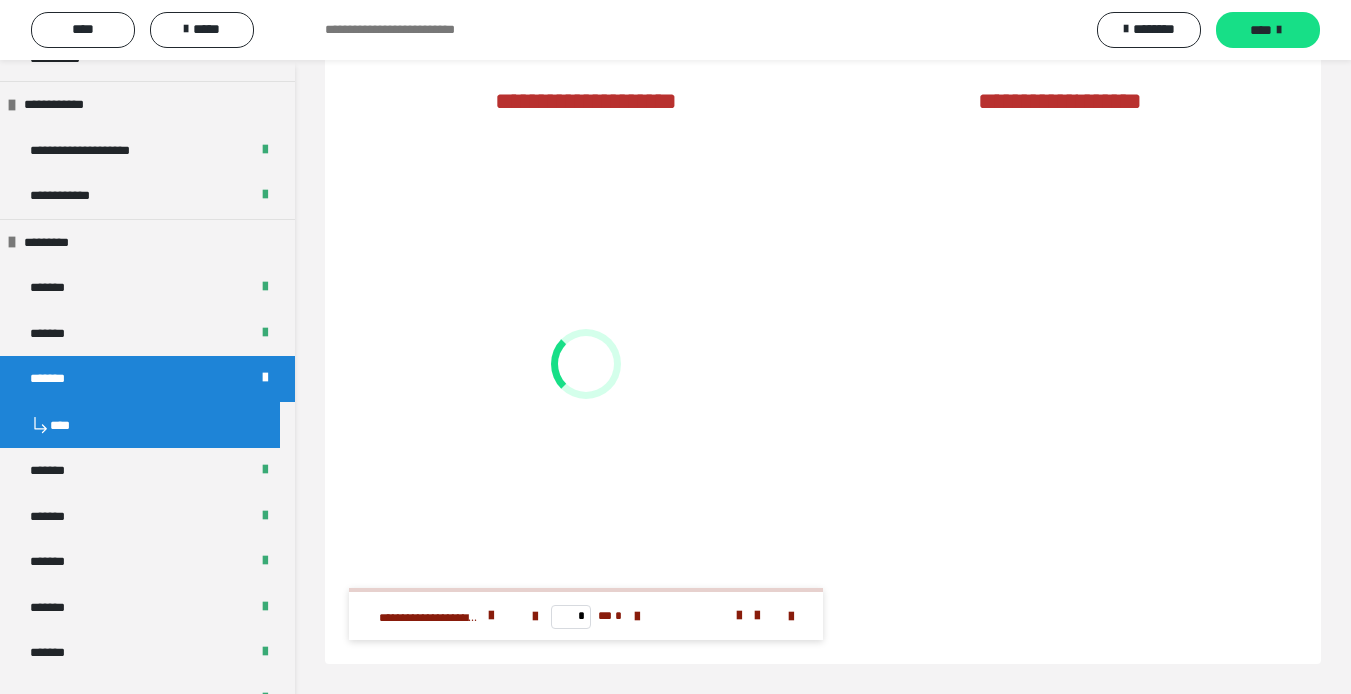 scroll, scrollTop: 3614, scrollLeft: 0, axis: vertical 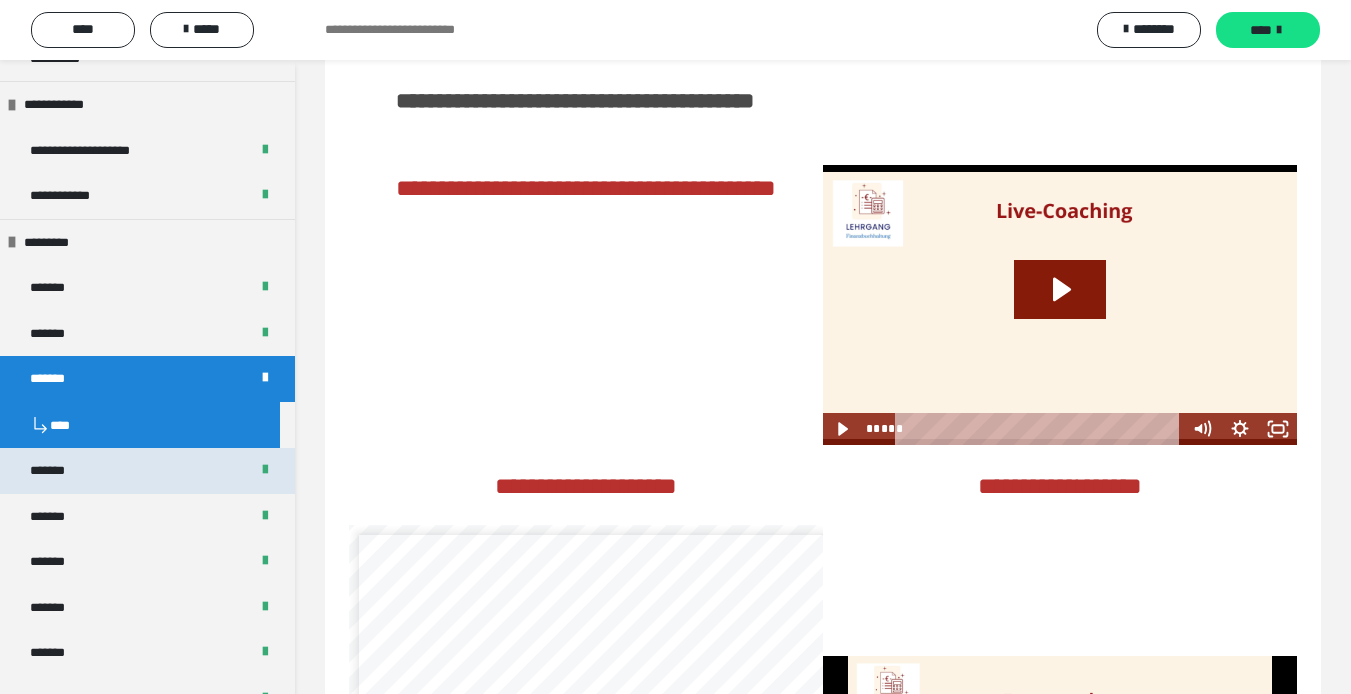 click on "*******" at bounding box center [147, 471] 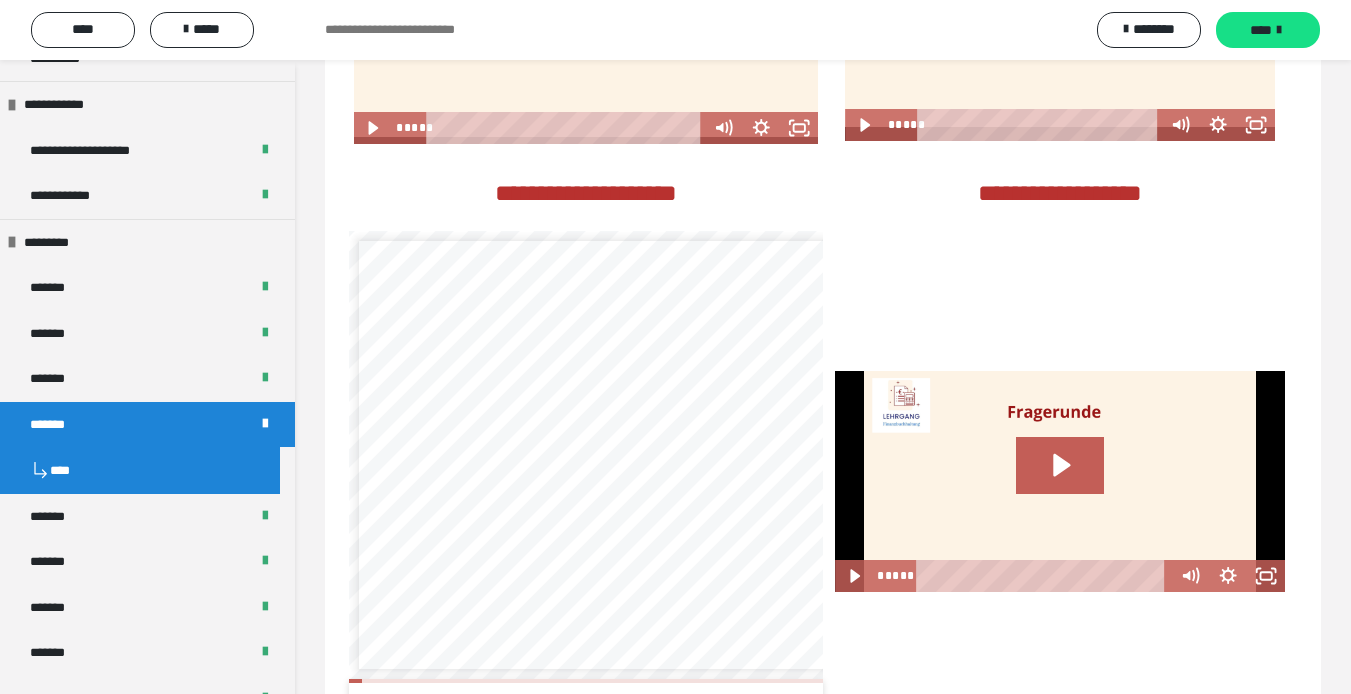scroll, scrollTop: 3887, scrollLeft: 0, axis: vertical 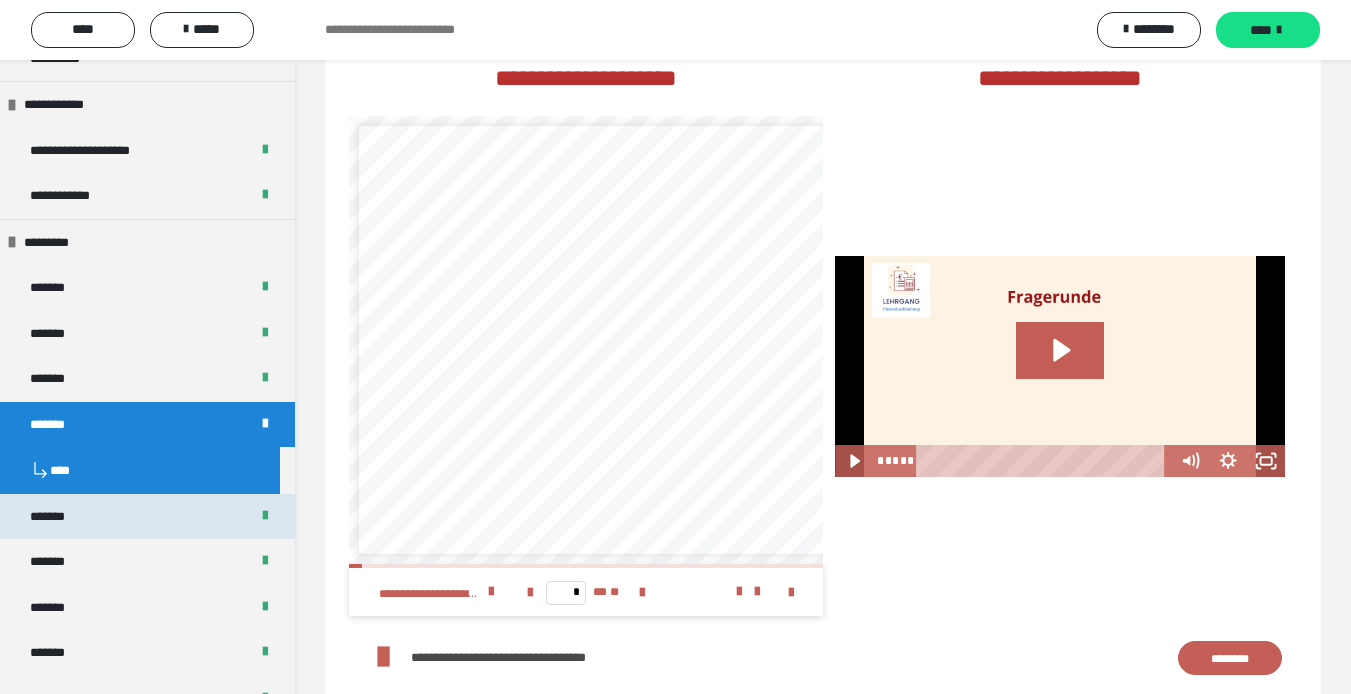 click on "*******" at bounding box center (147, 517) 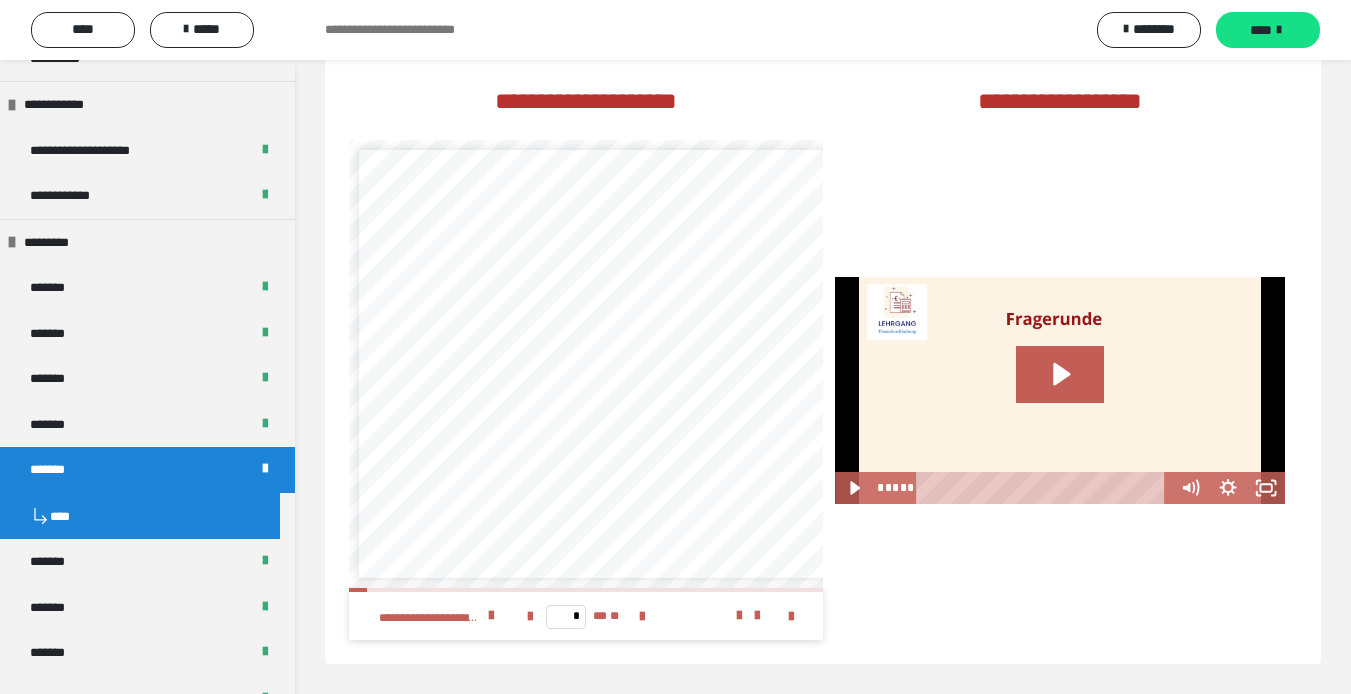 scroll, scrollTop: 3825, scrollLeft: 0, axis: vertical 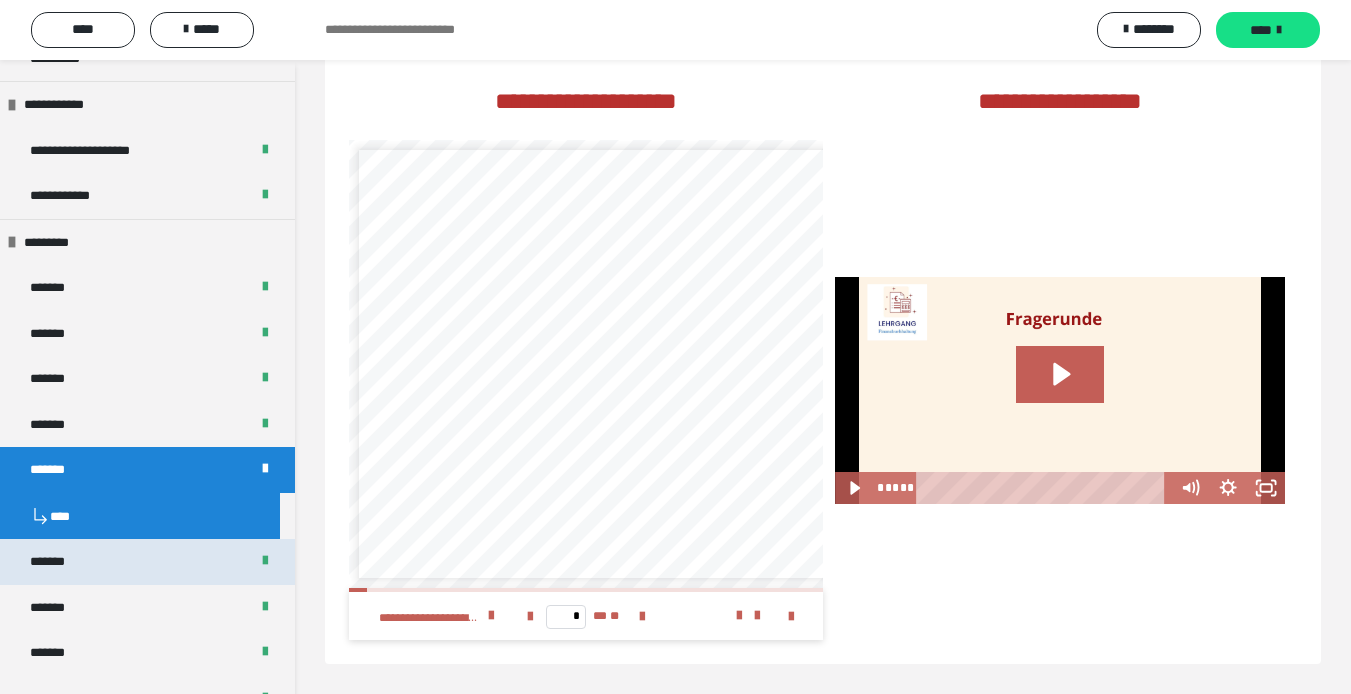 click on "*******" at bounding box center (147, 562) 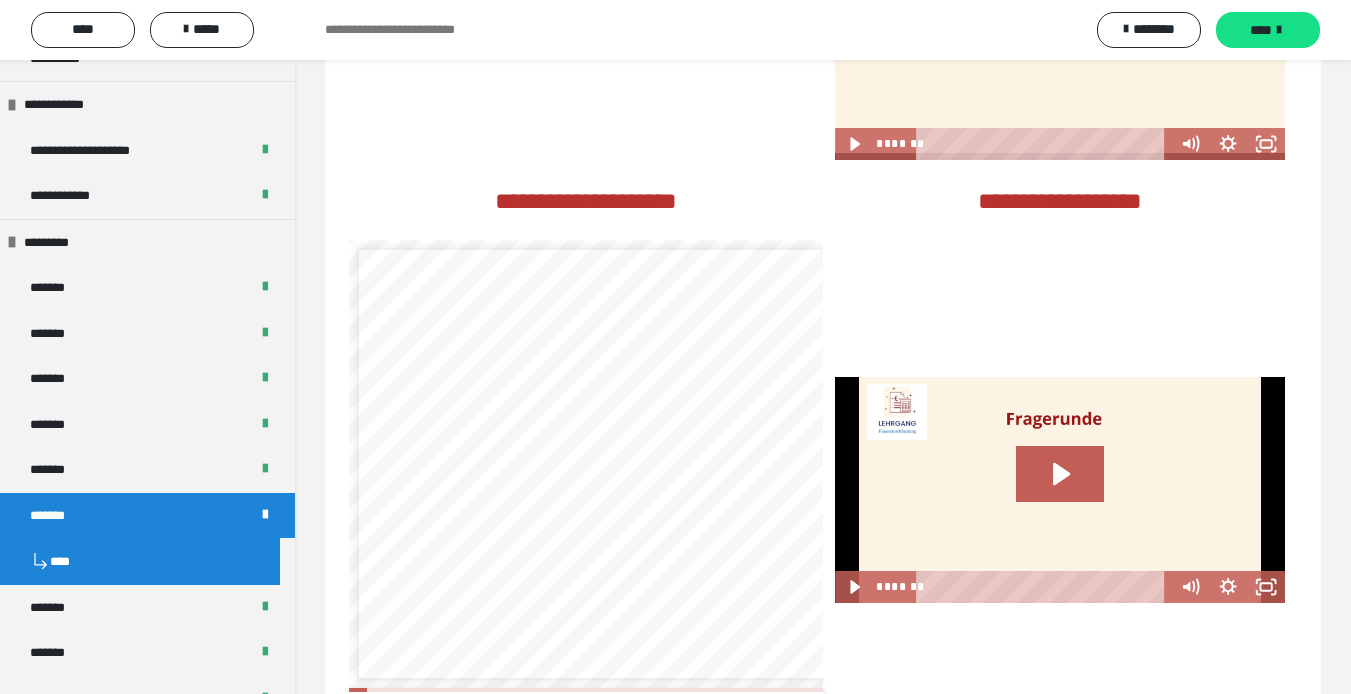 scroll, scrollTop: 2996, scrollLeft: 0, axis: vertical 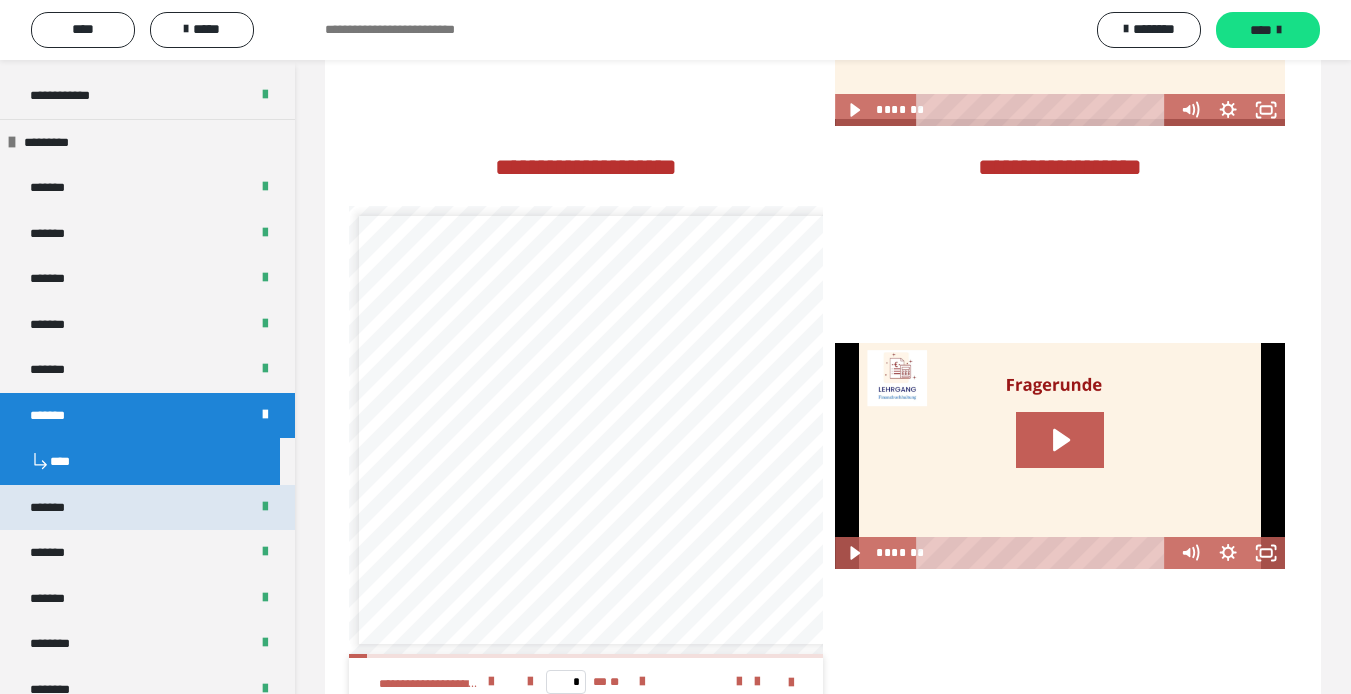 click on "*******" at bounding box center [147, 508] 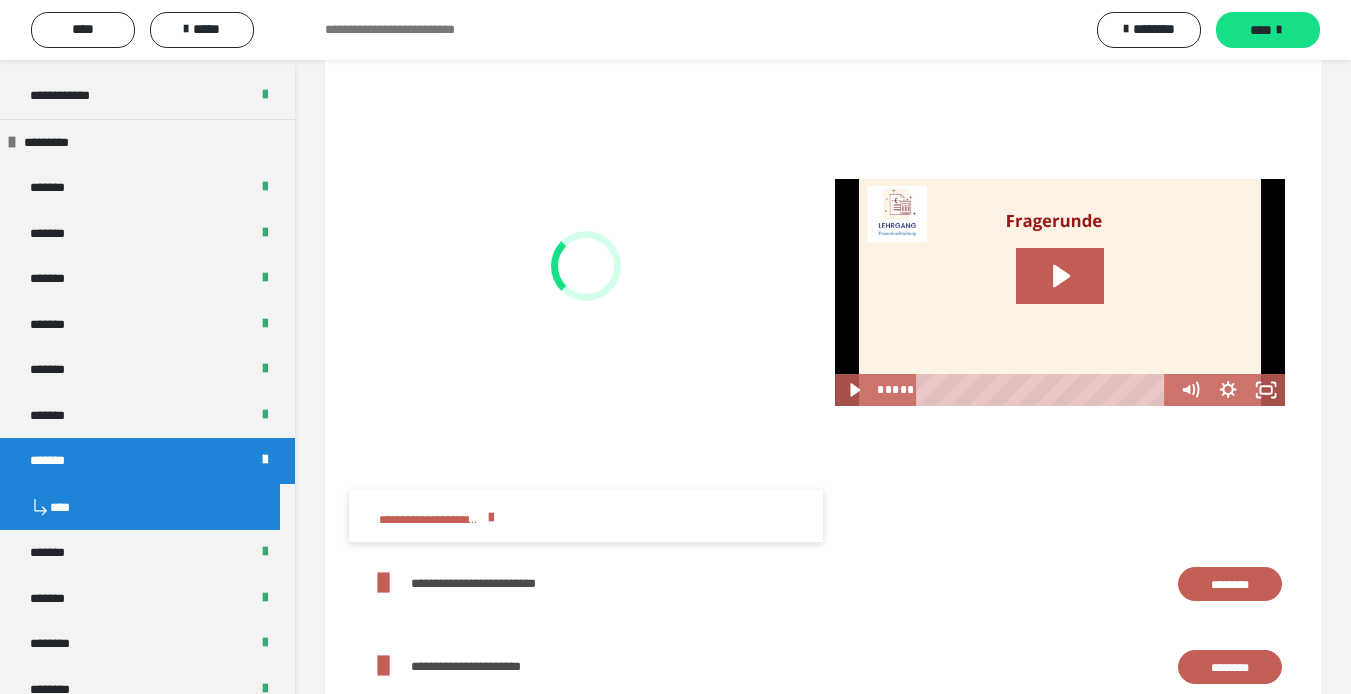 scroll, scrollTop: 3120, scrollLeft: 0, axis: vertical 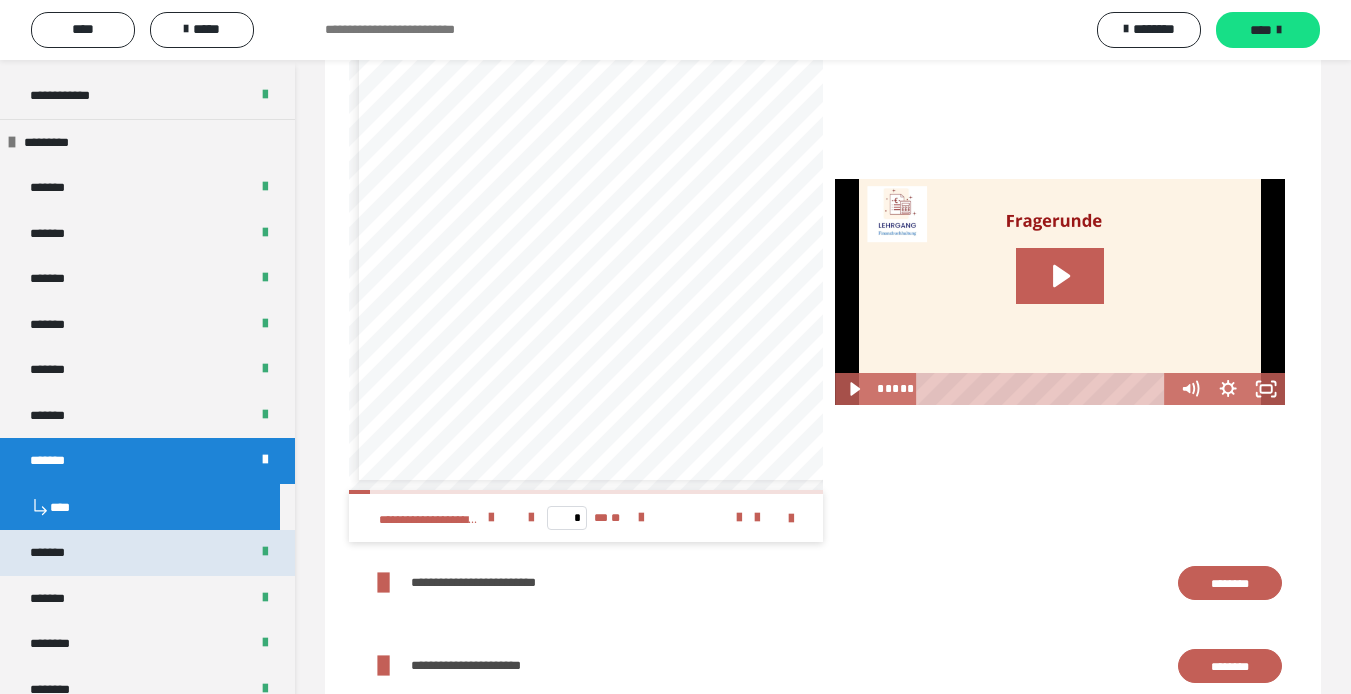 click on "*******" at bounding box center [58, 553] 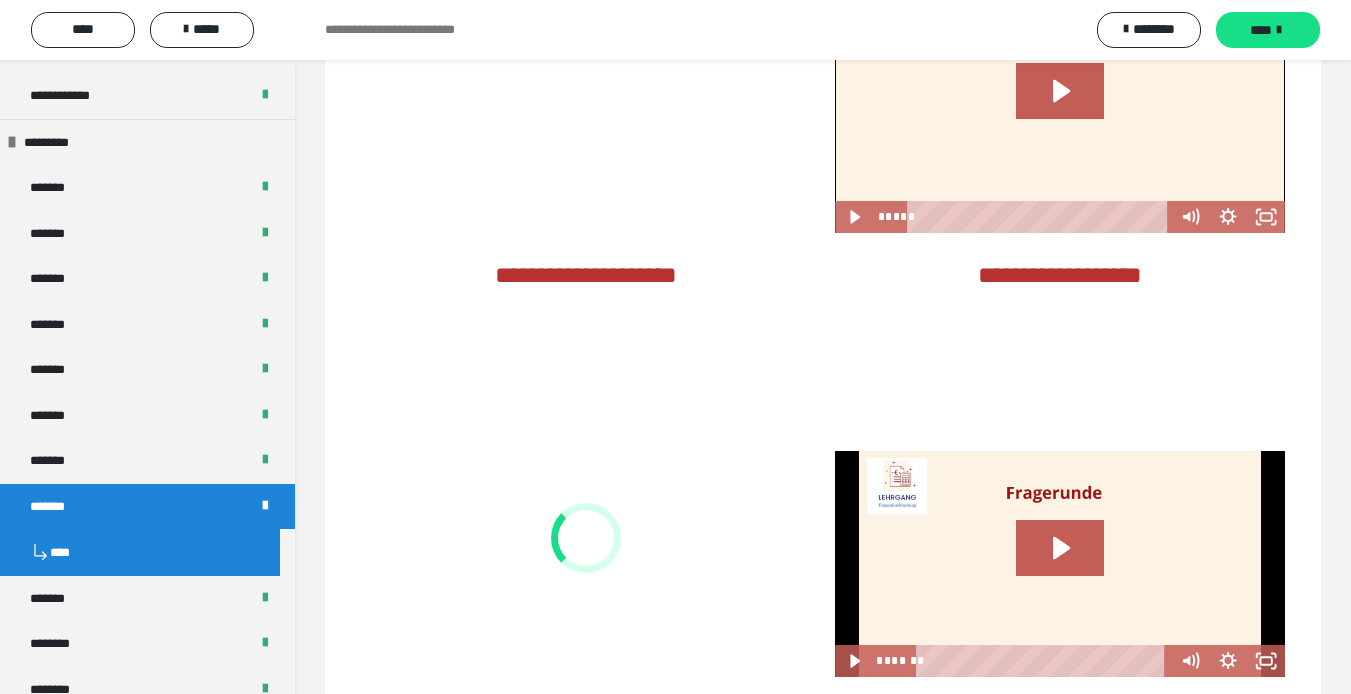 scroll, scrollTop: 2653, scrollLeft: 0, axis: vertical 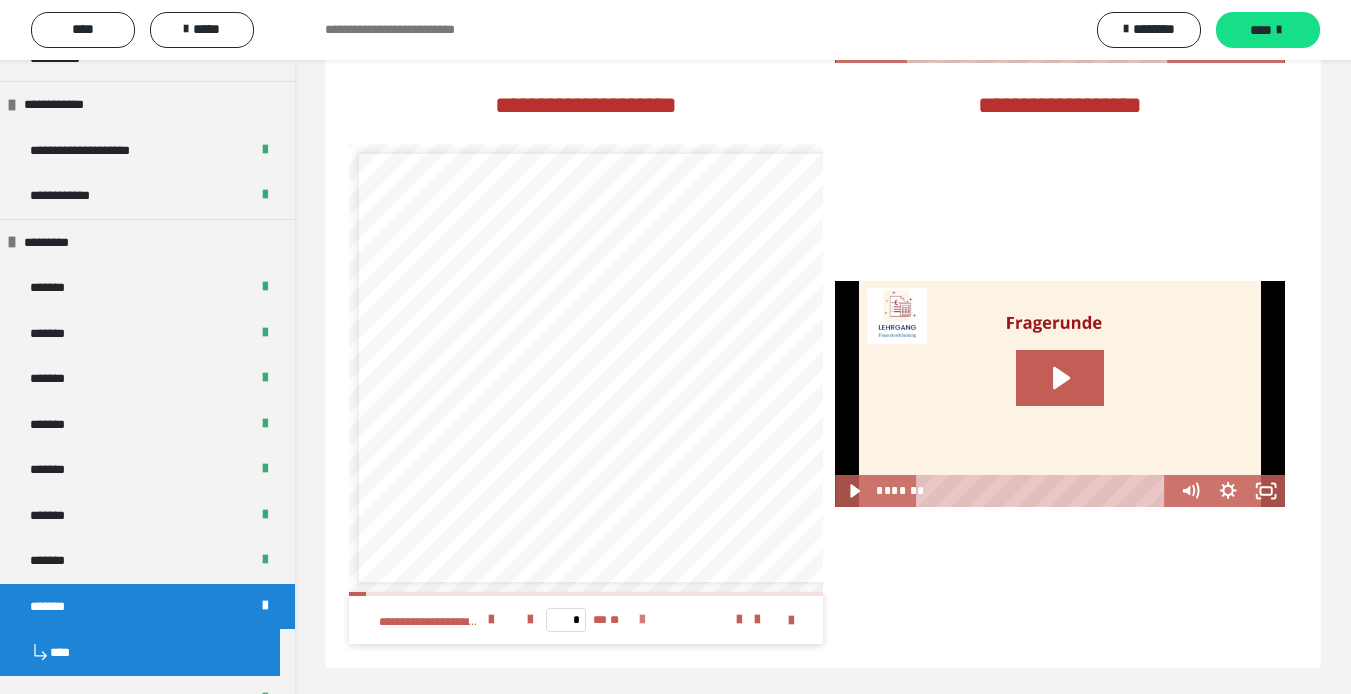 click at bounding box center (642, 620) 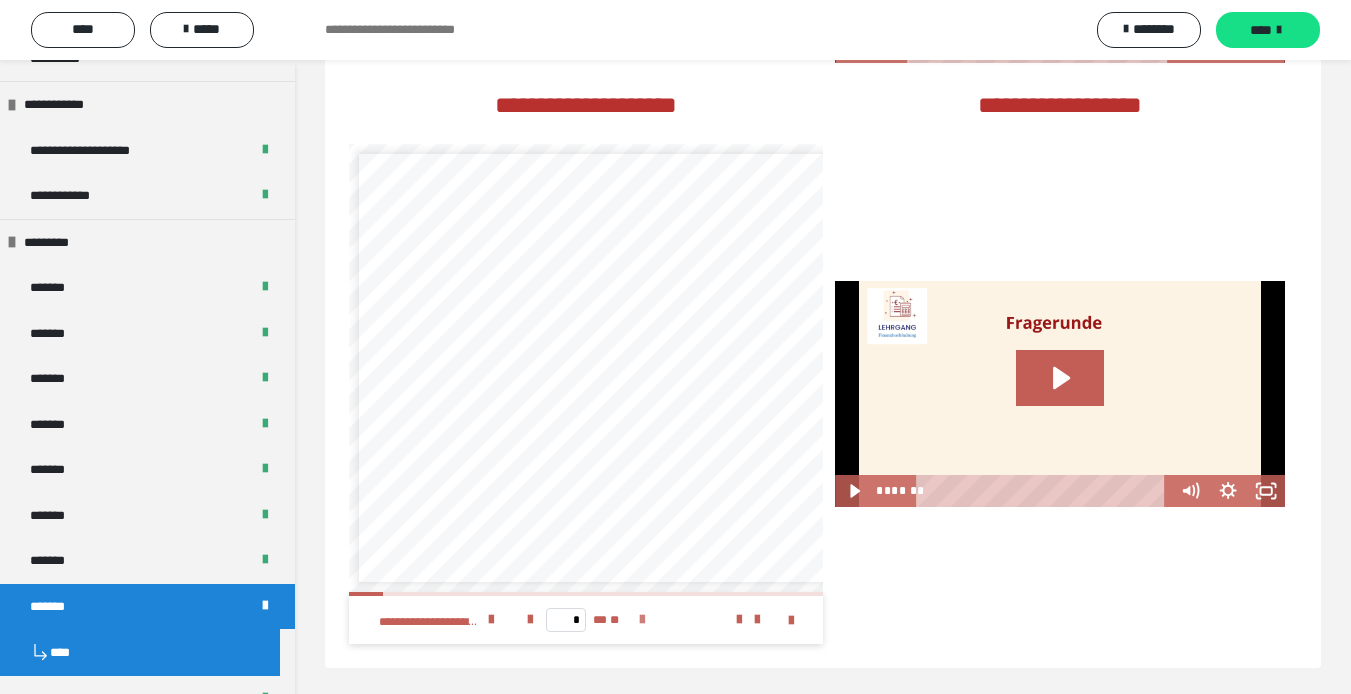 click at bounding box center (642, 620) 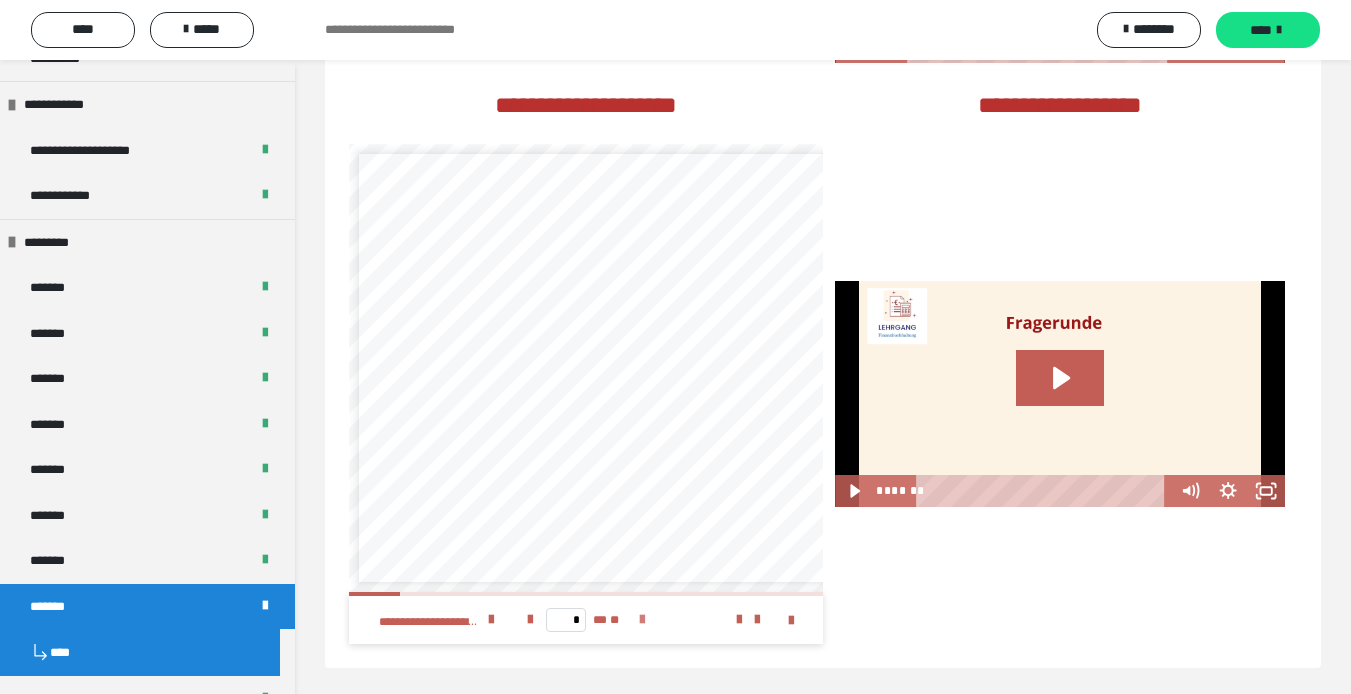 click at bounding box center [642, 620] 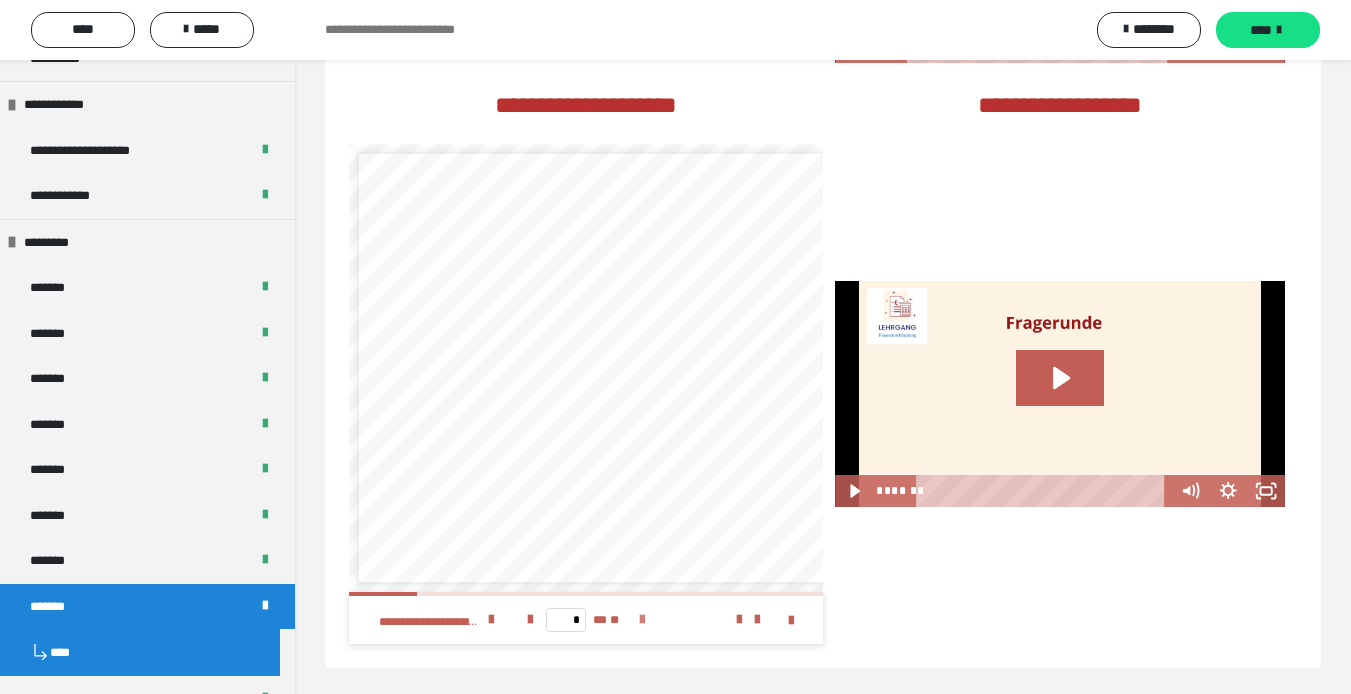 click at bounding box center [642, 620] 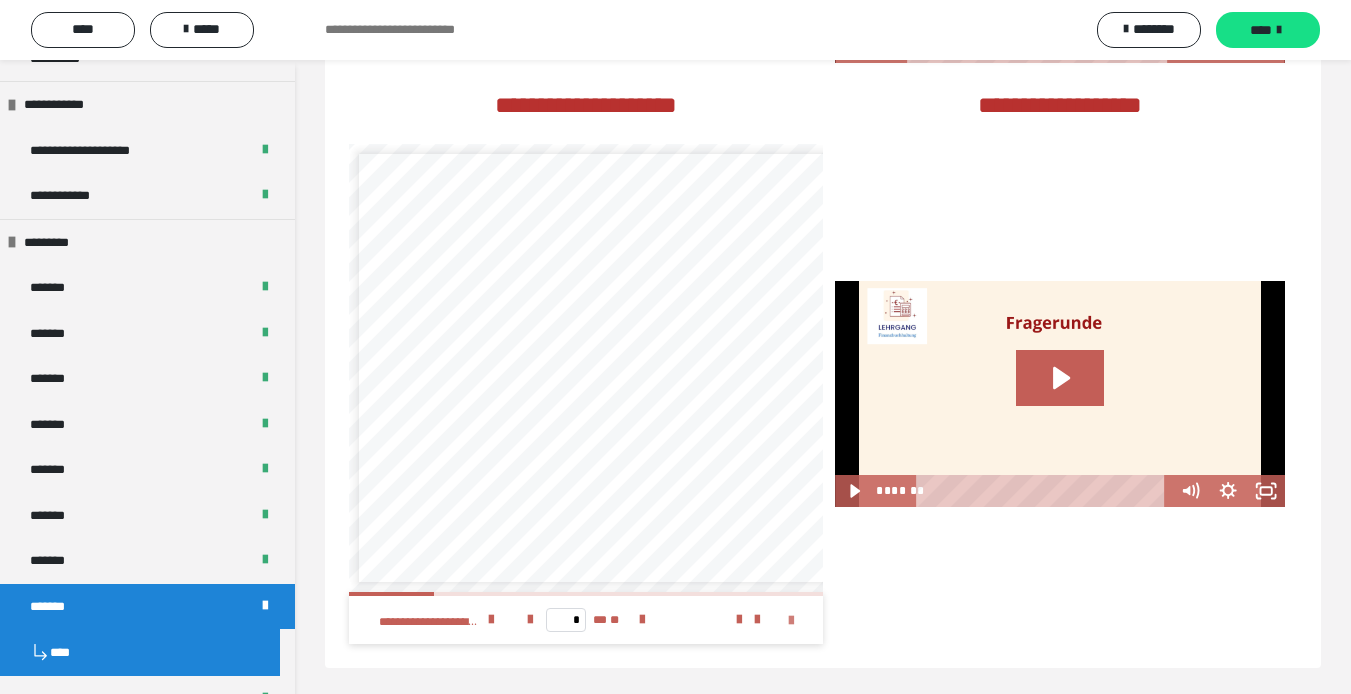 click at bounding box center [791, 621] 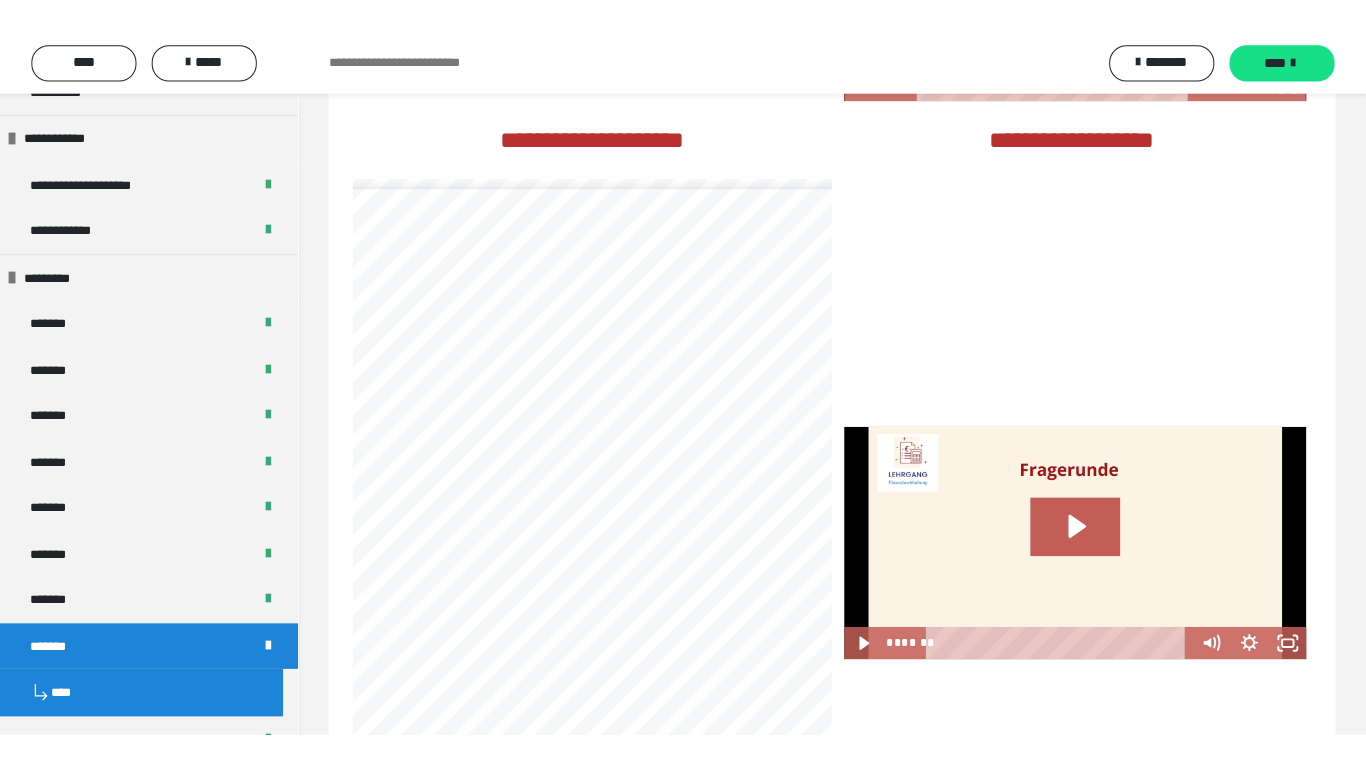scroll, scrollTop: 2599, scrollLeft: 0, axis: vertical 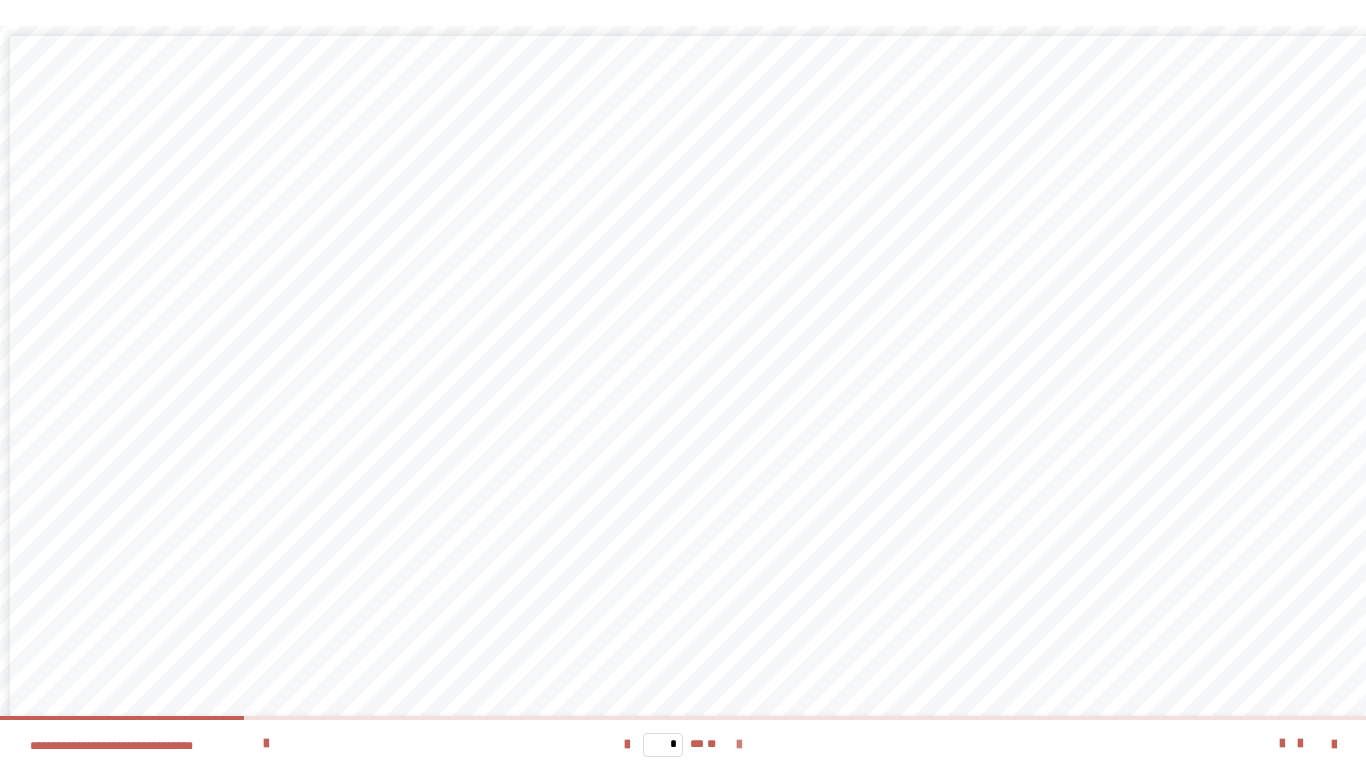 click at bounding box center (739, 745) 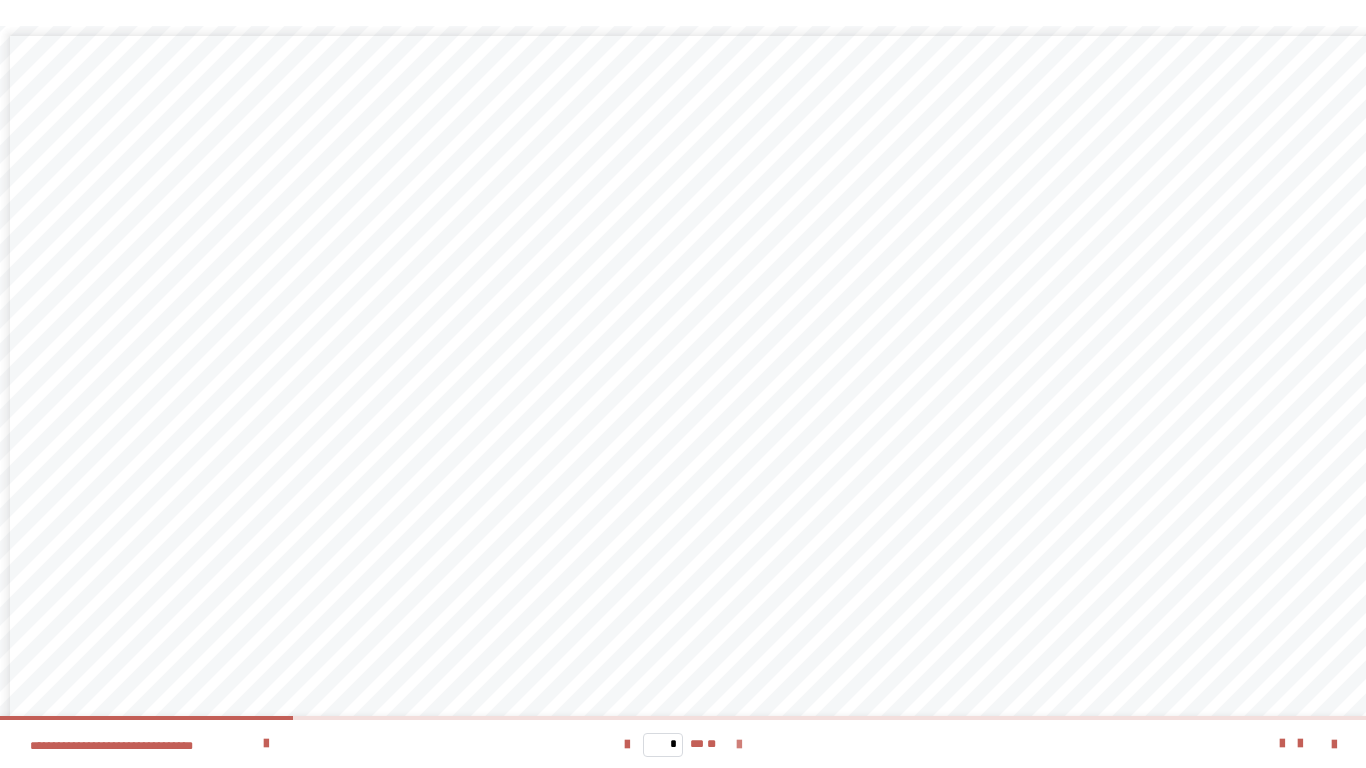 click at bounding box center [739, 745] 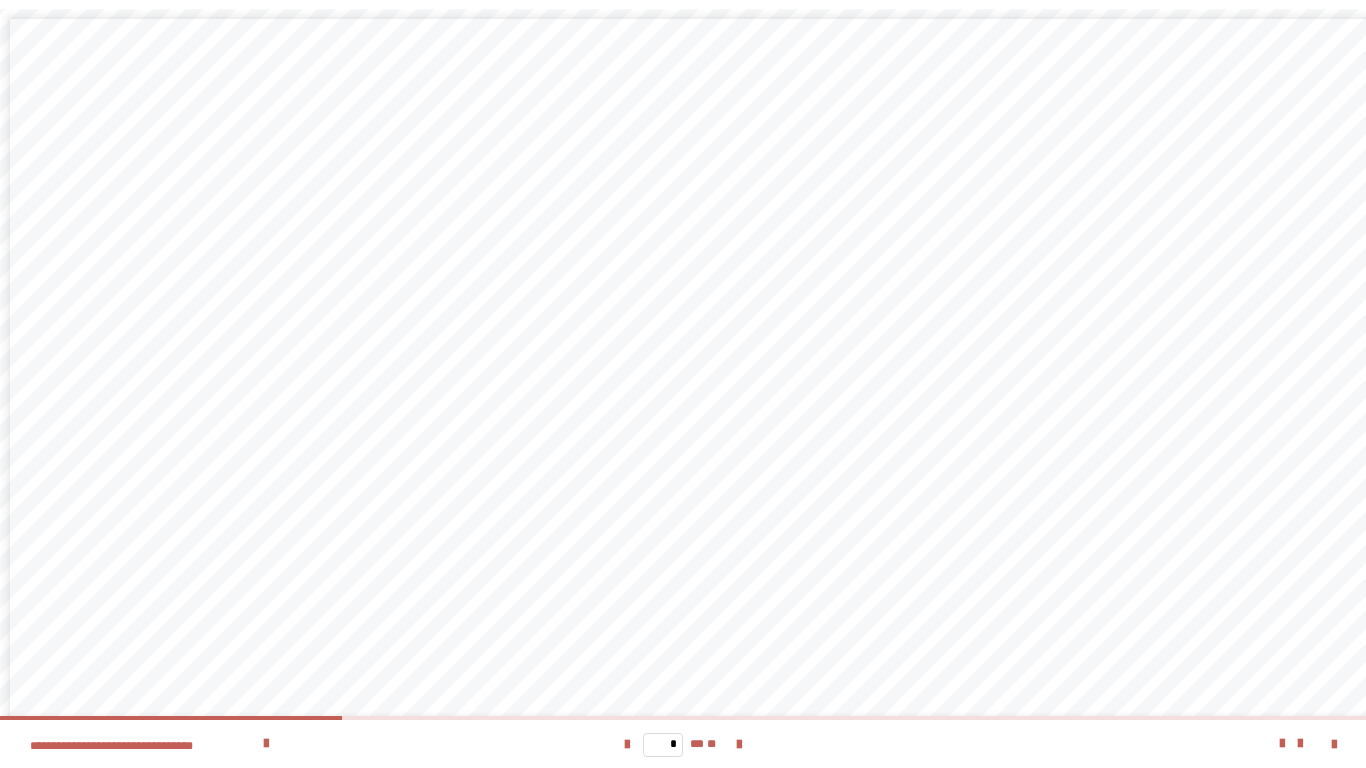 scroll, scrollTop: 0, scrollLeft: 0, axis: both 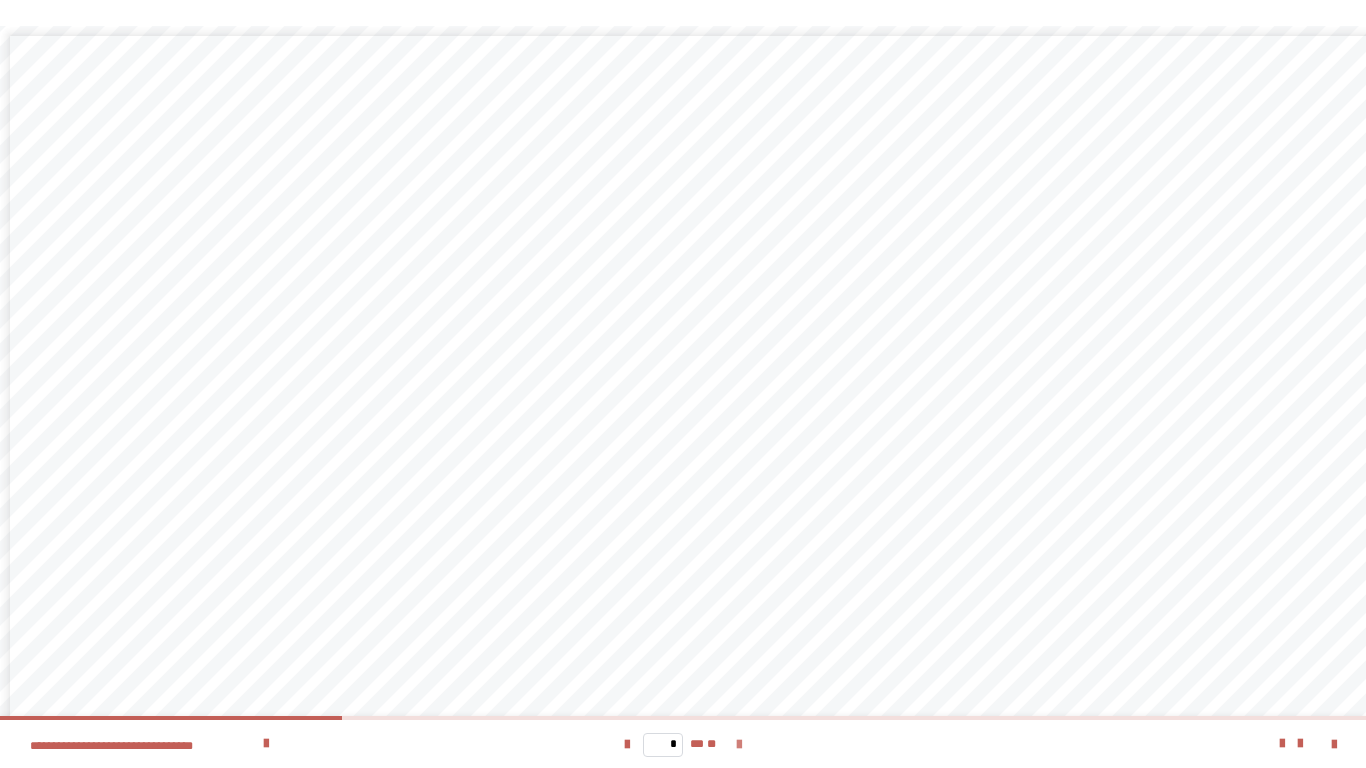 click at bounding box center [739, 745] 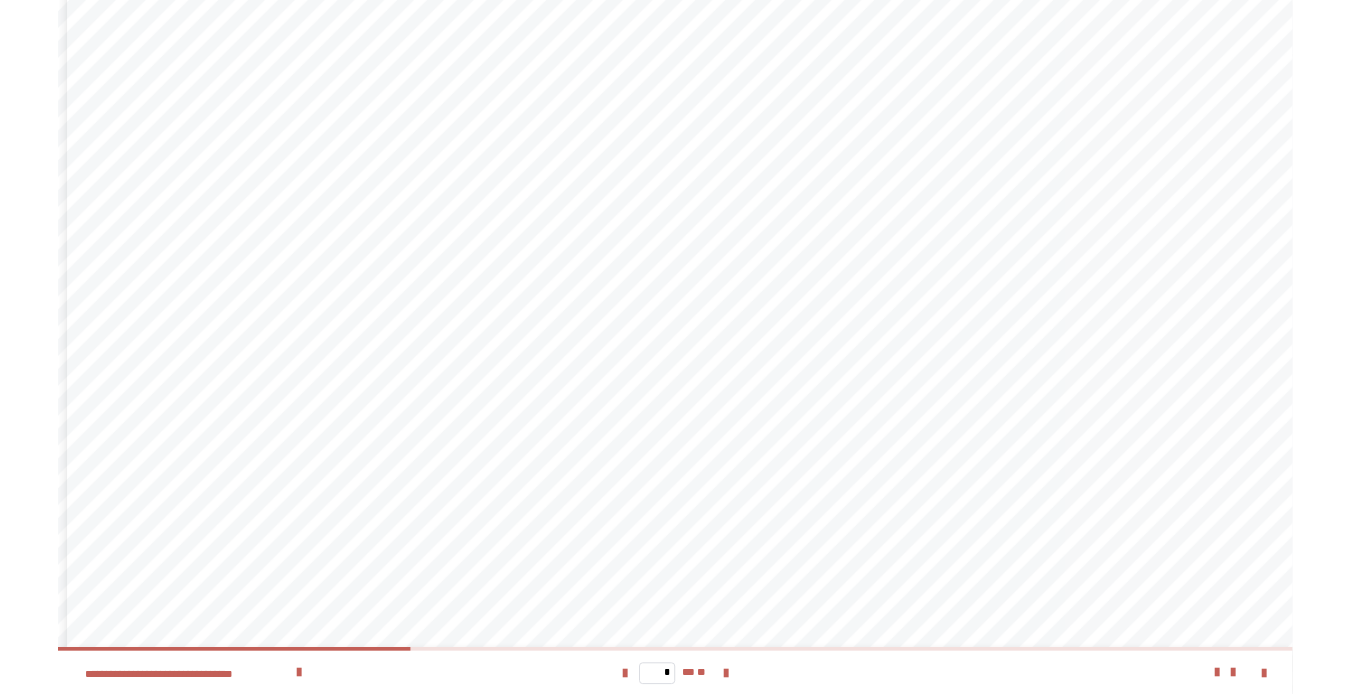 scroll, scrollTop: 162, scrollLeft: 0, axis: vertical 